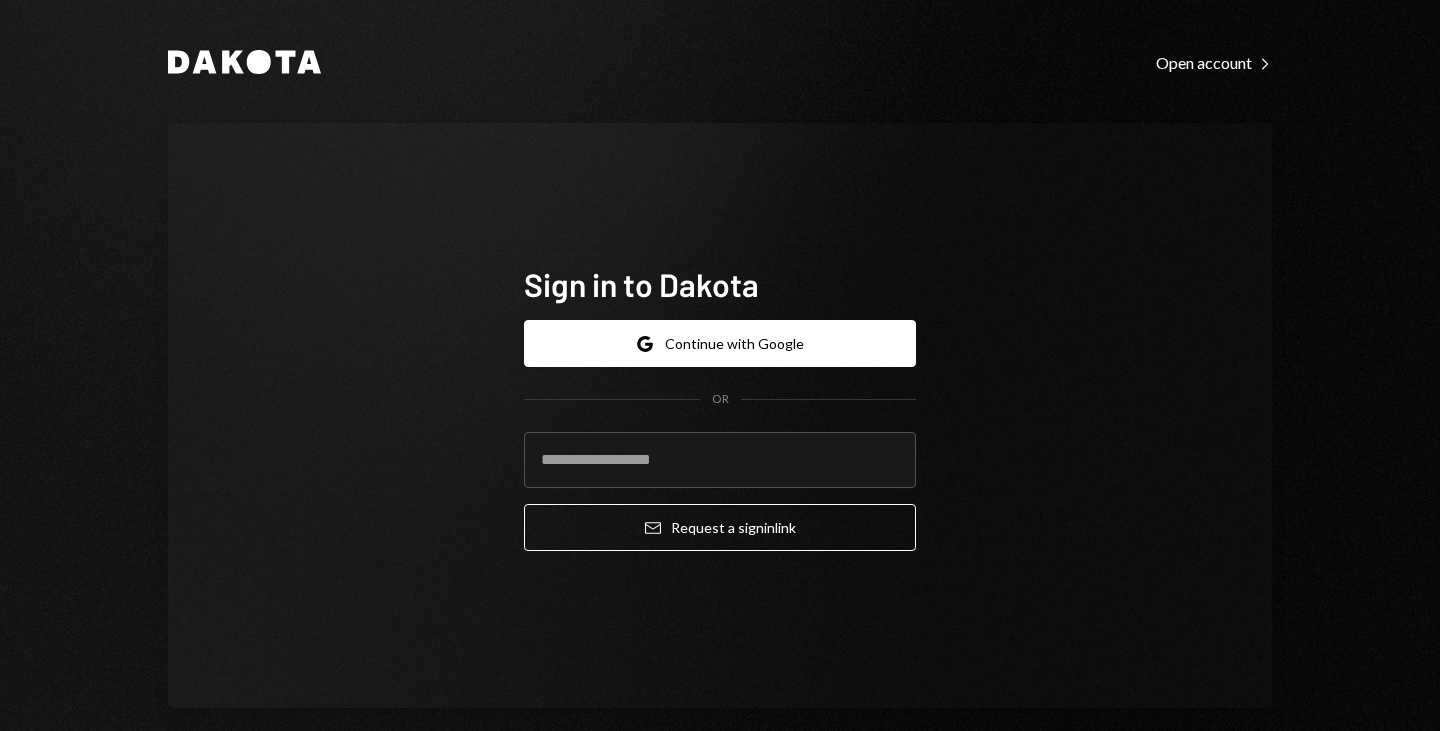 scroll, scrollTop: 0, scrollLeft: 0, axis: both 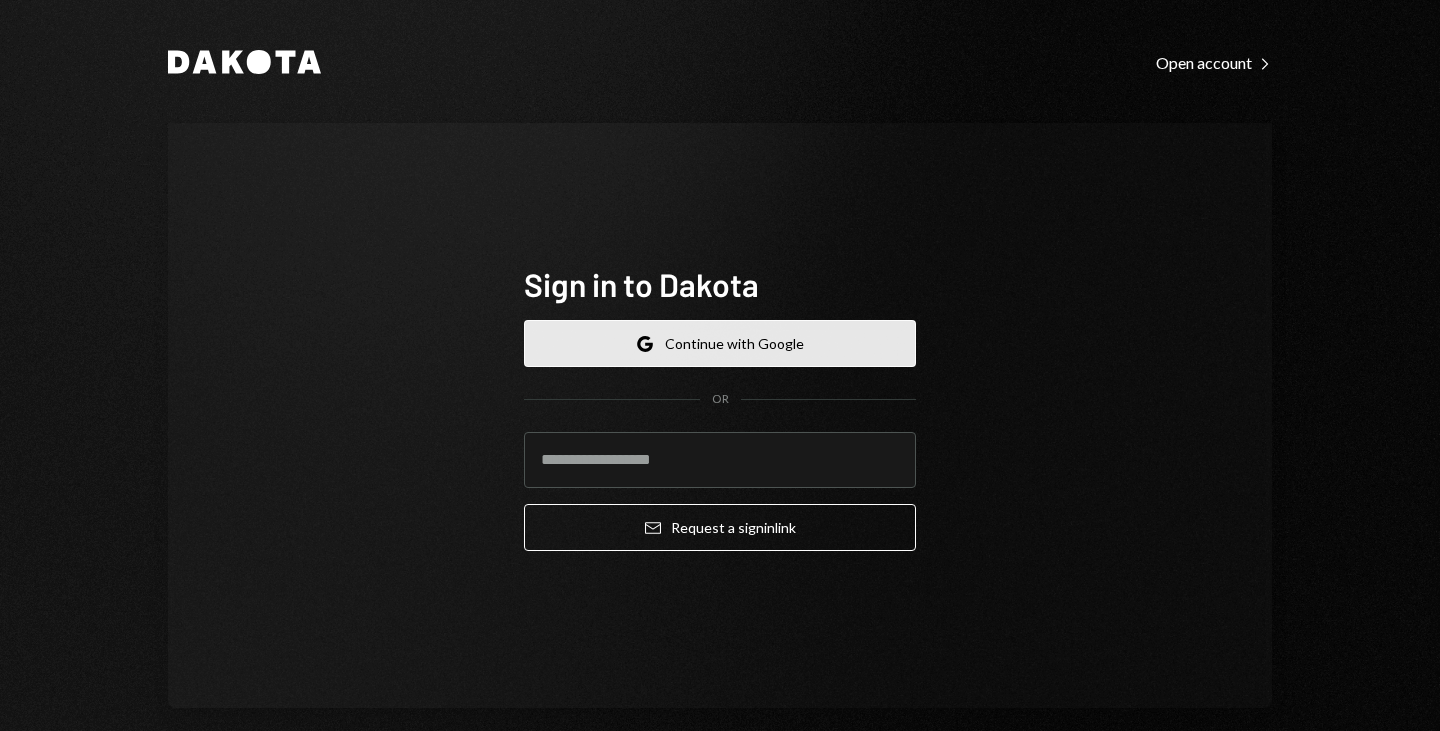 click on "Google  Continue with Google" at bounding box center [720, 343] 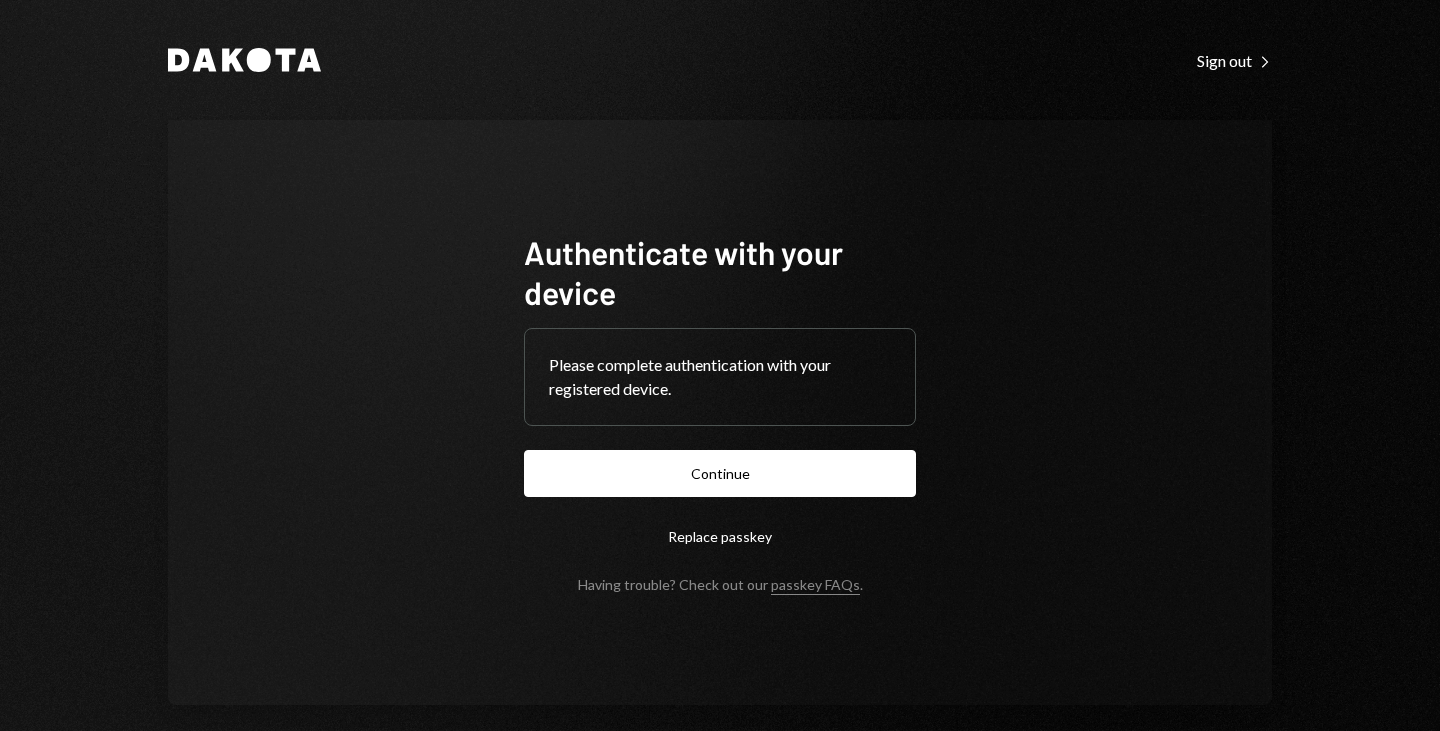 scroll, scrollTop: 0, scrollLeft: 0, axis: both 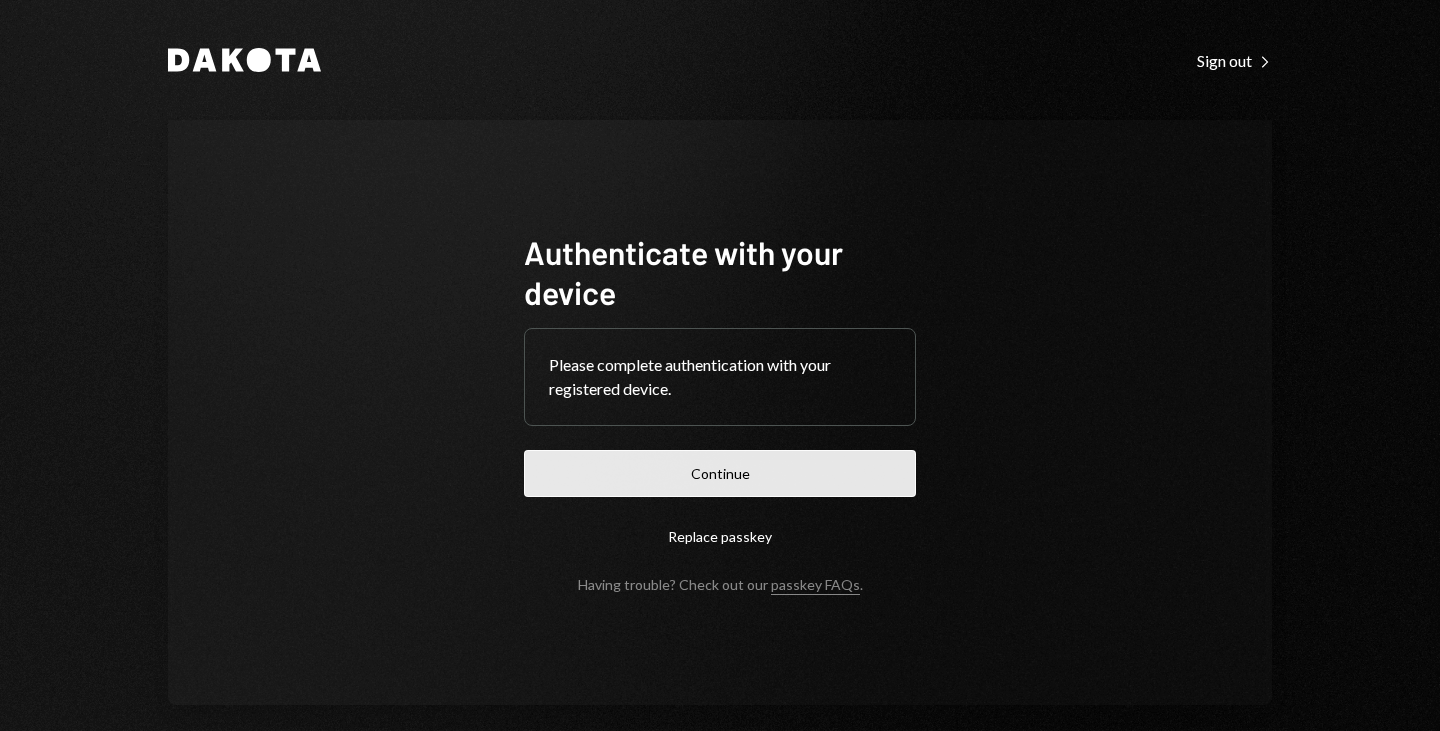 click on "Continue" at bounding box center (720, 473) 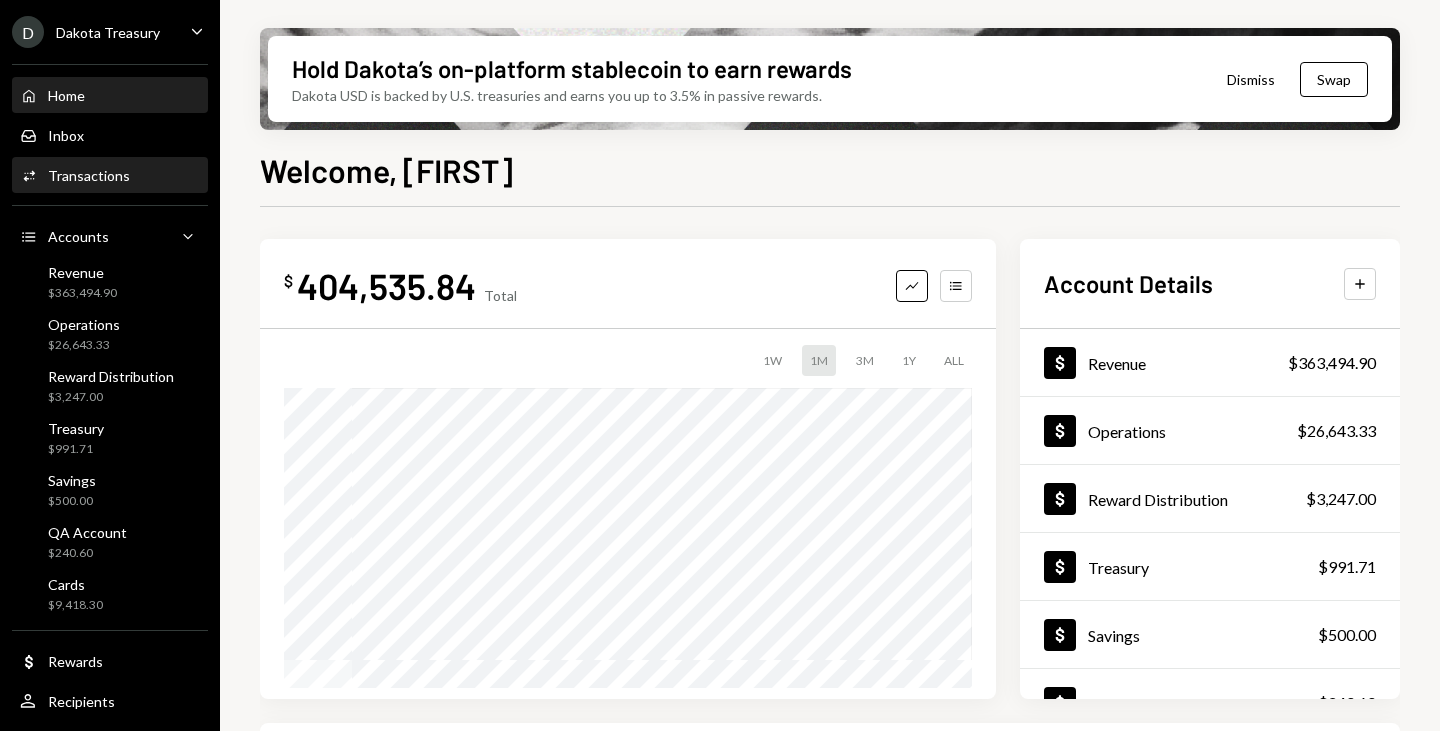 click on "Activities Transactions" at bounding box center [110, 176] 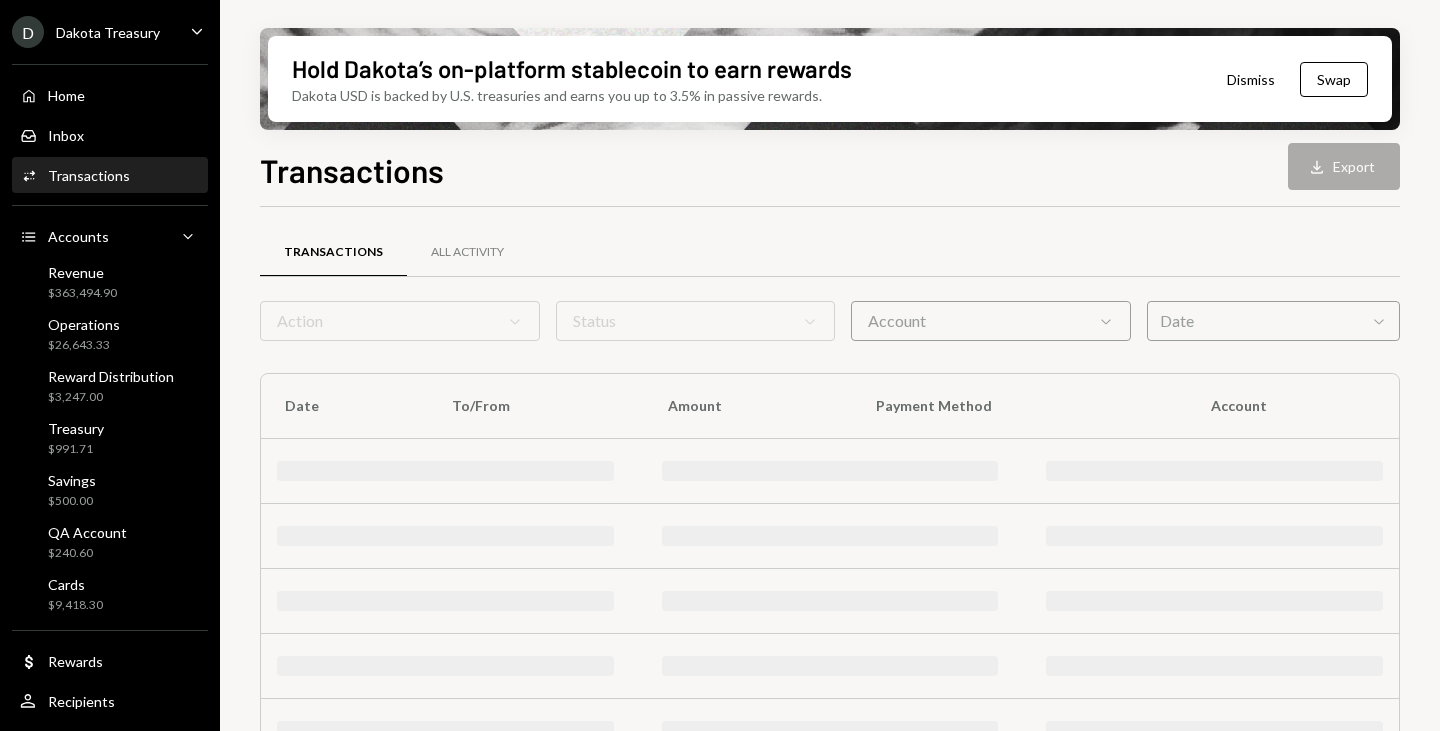 click on "Account Chevron Down" at bounding box center (991, 321) 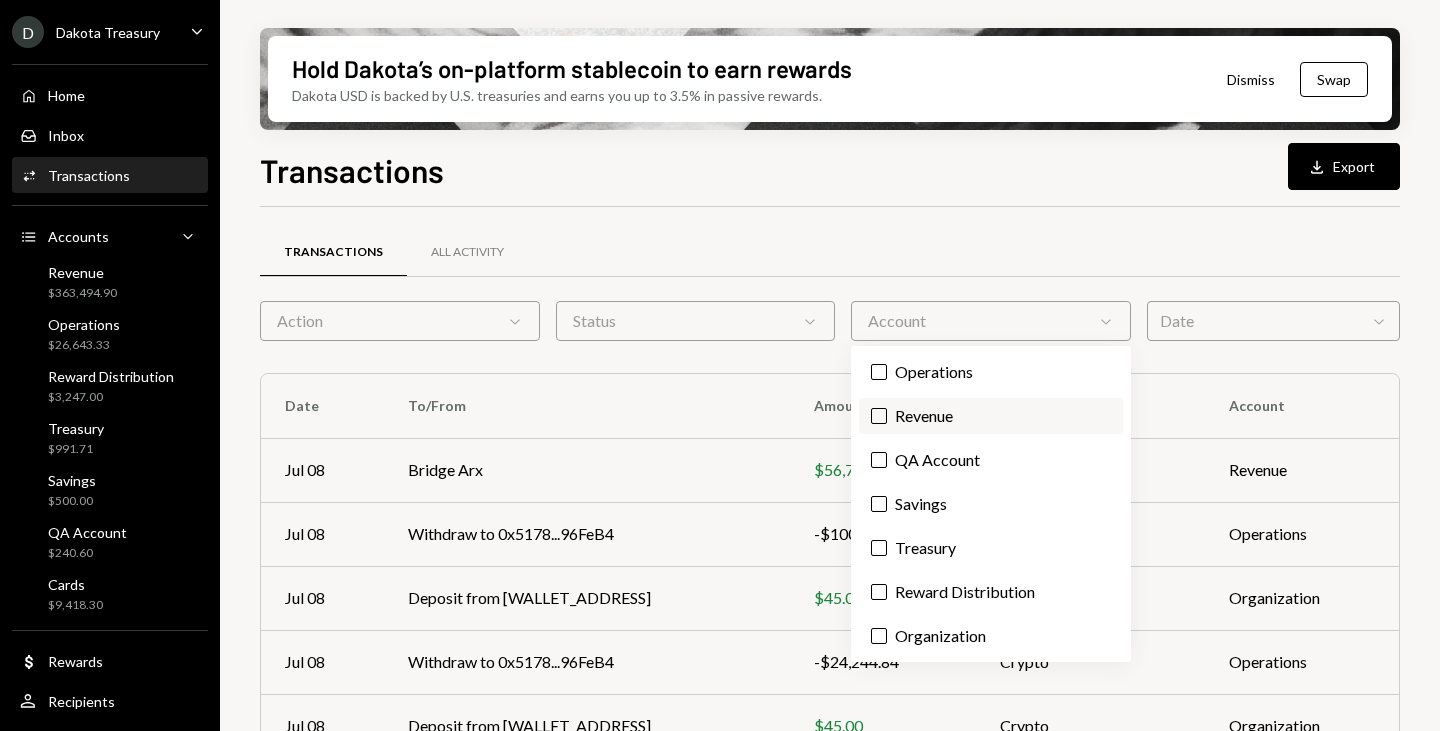 click on "Revenue" at bounding box center [991, 416] 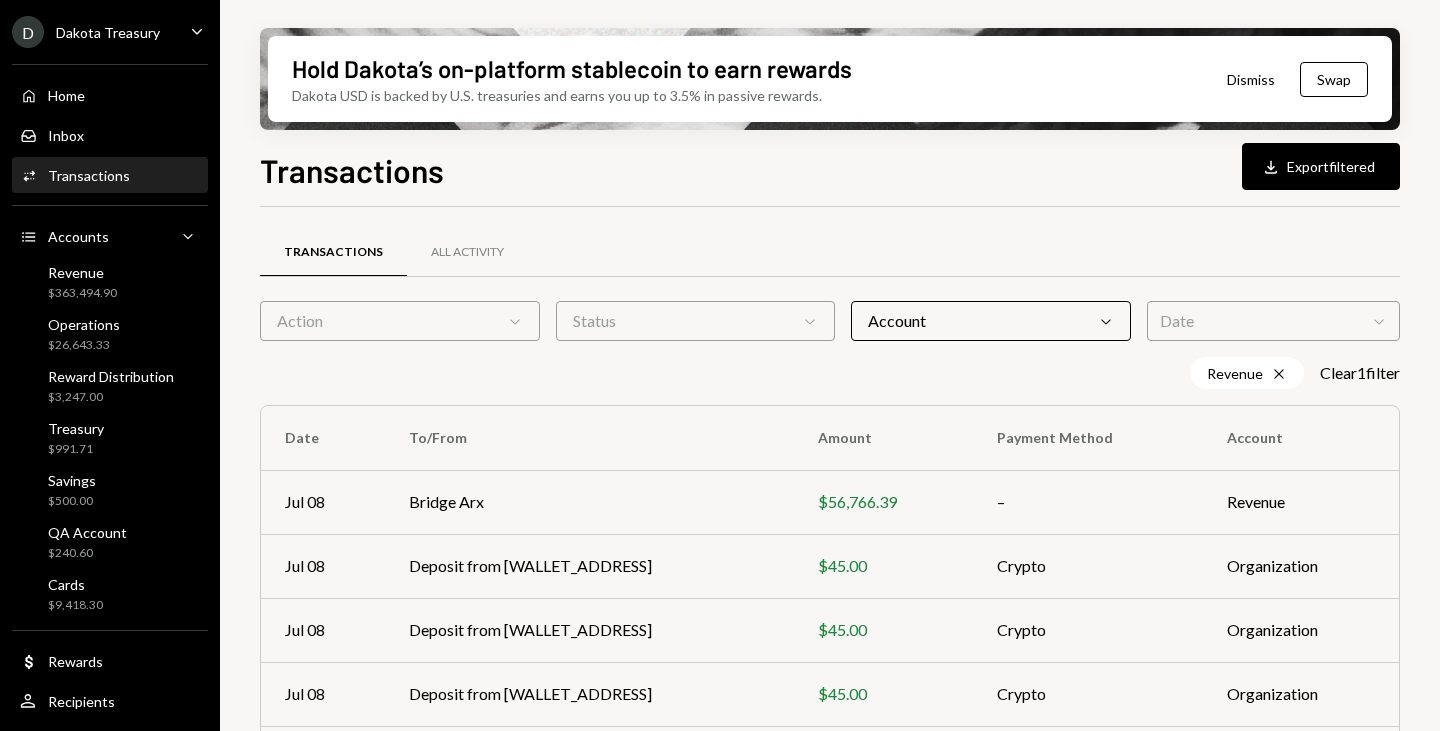 click on "Transactions All Activity" at bounding box center [830, 252] 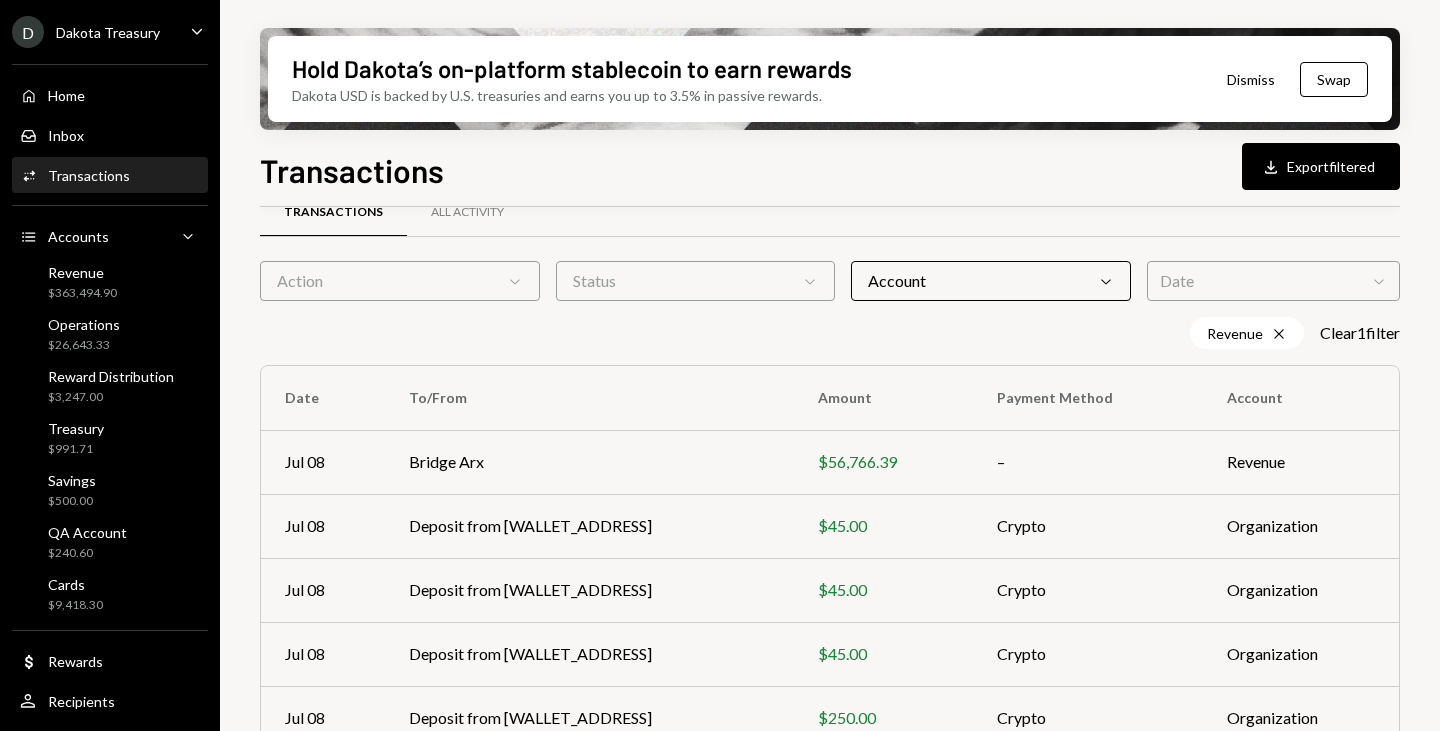 scroll, scrollTop: 0, scrollLeft: 0, axis: both 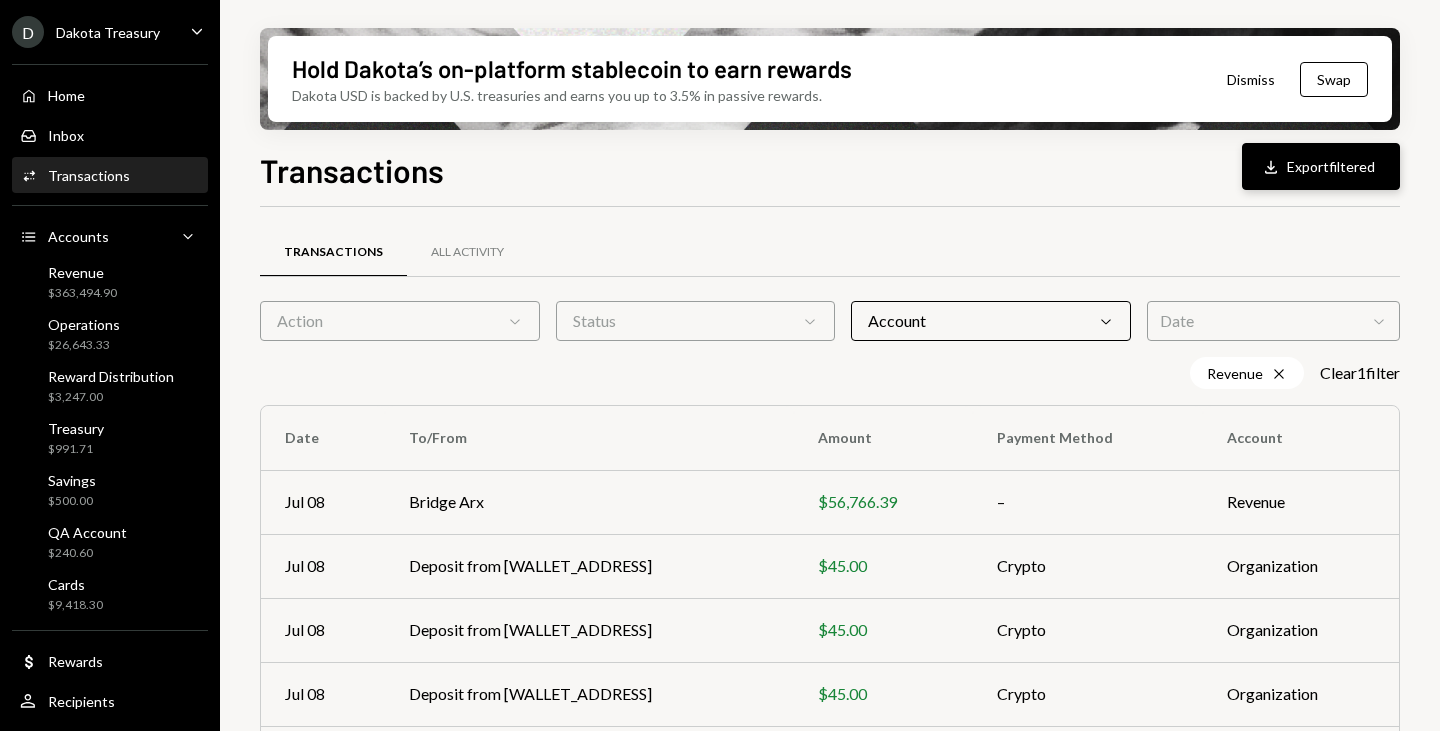 click on "Download Export  filtered" at bounding box center [1321, 166] 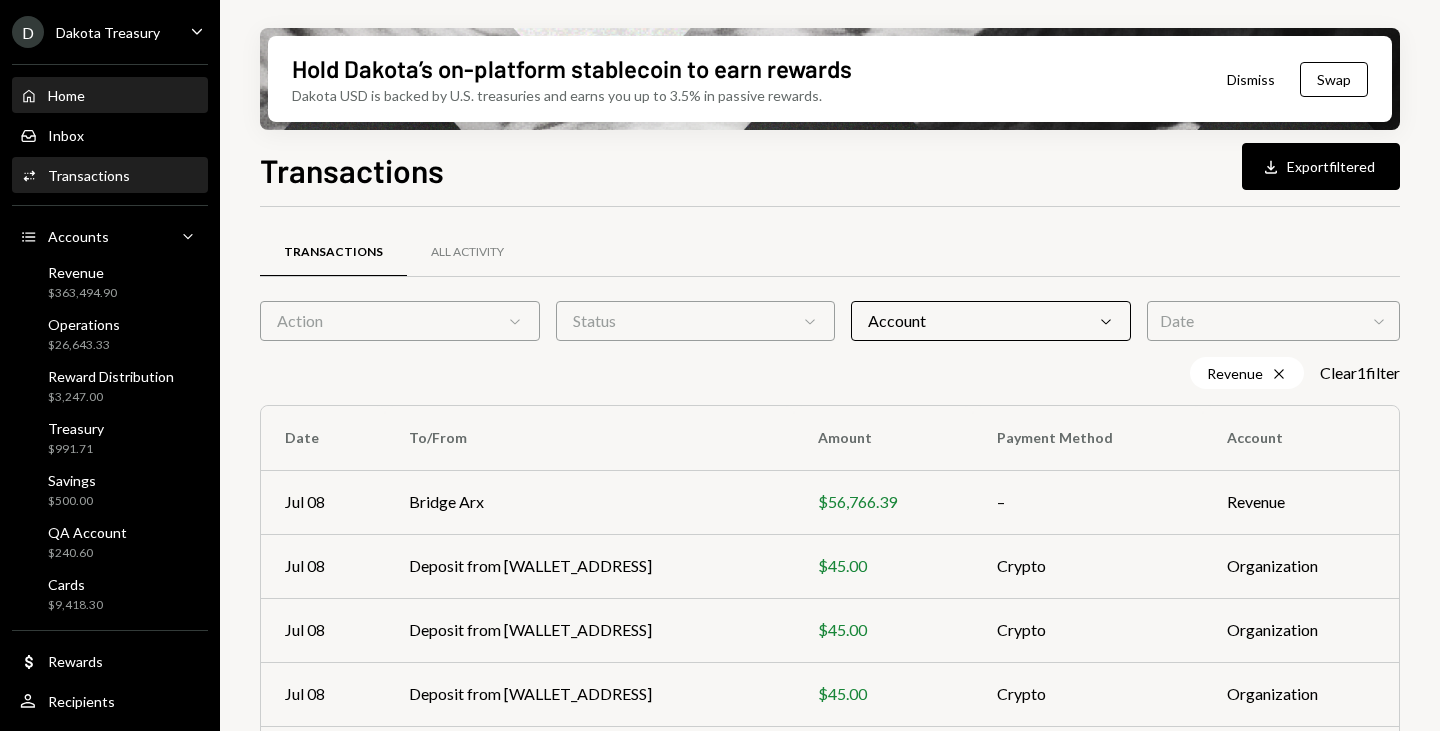 click on "Home Home" at bounding box center (110, 96) 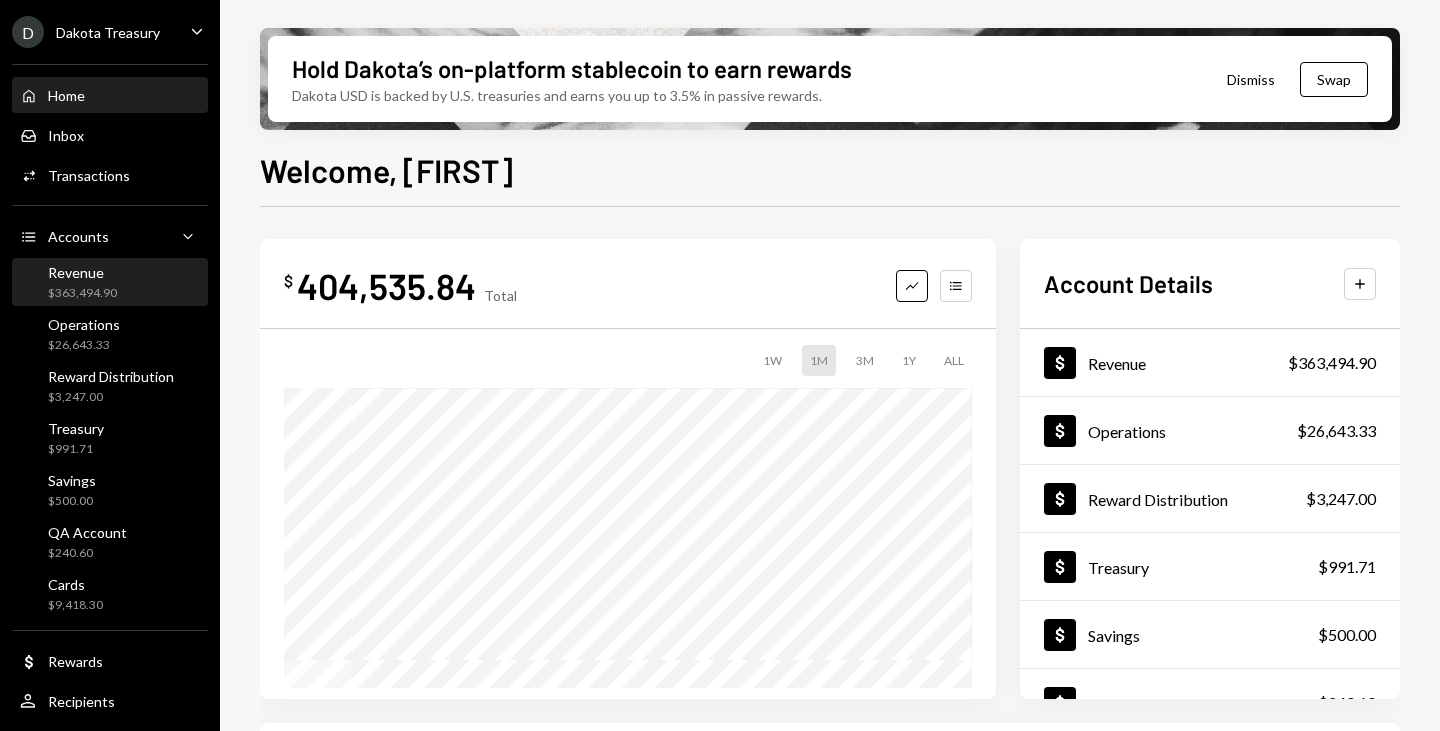 click on "Revenue $363,494.90" at bounding box center (110, 283) 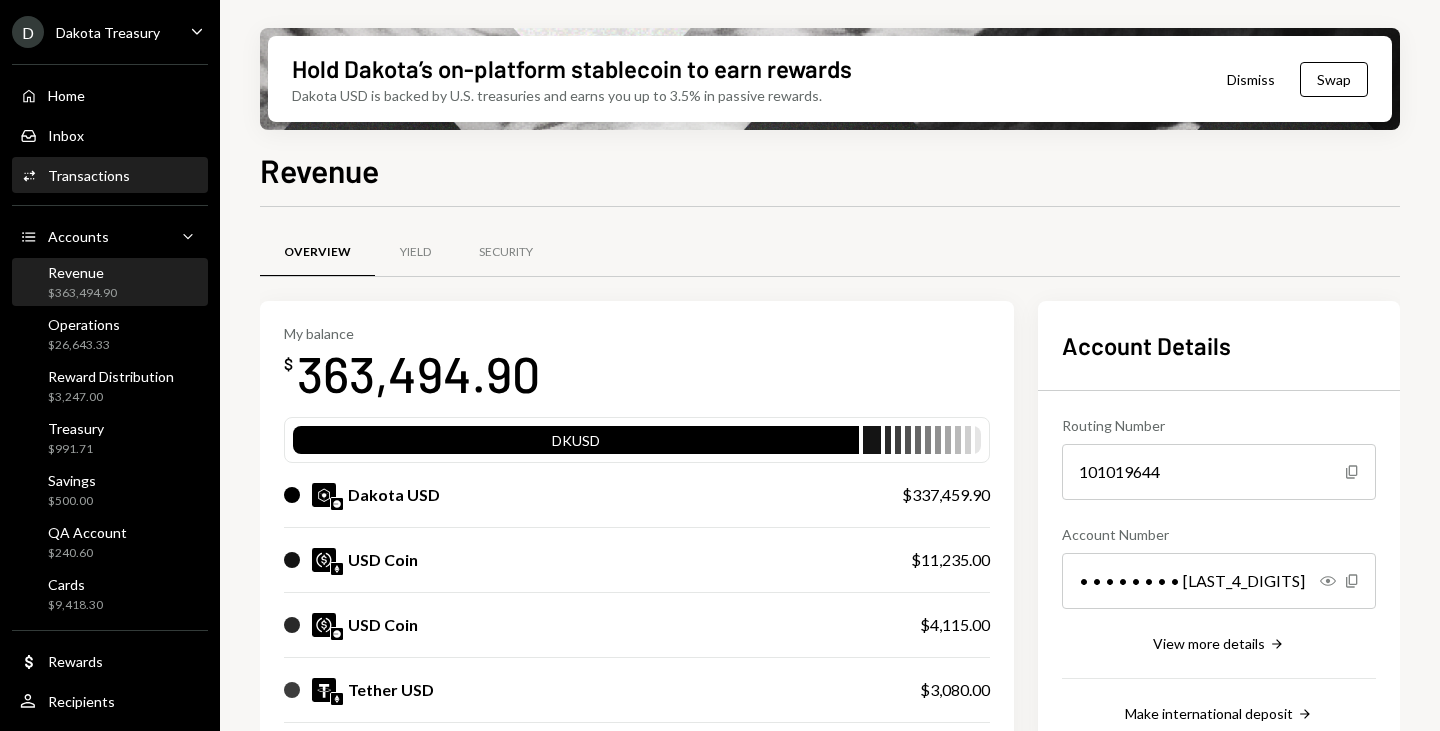 click on "Activities Transactions" at bounding box center (110, 176) 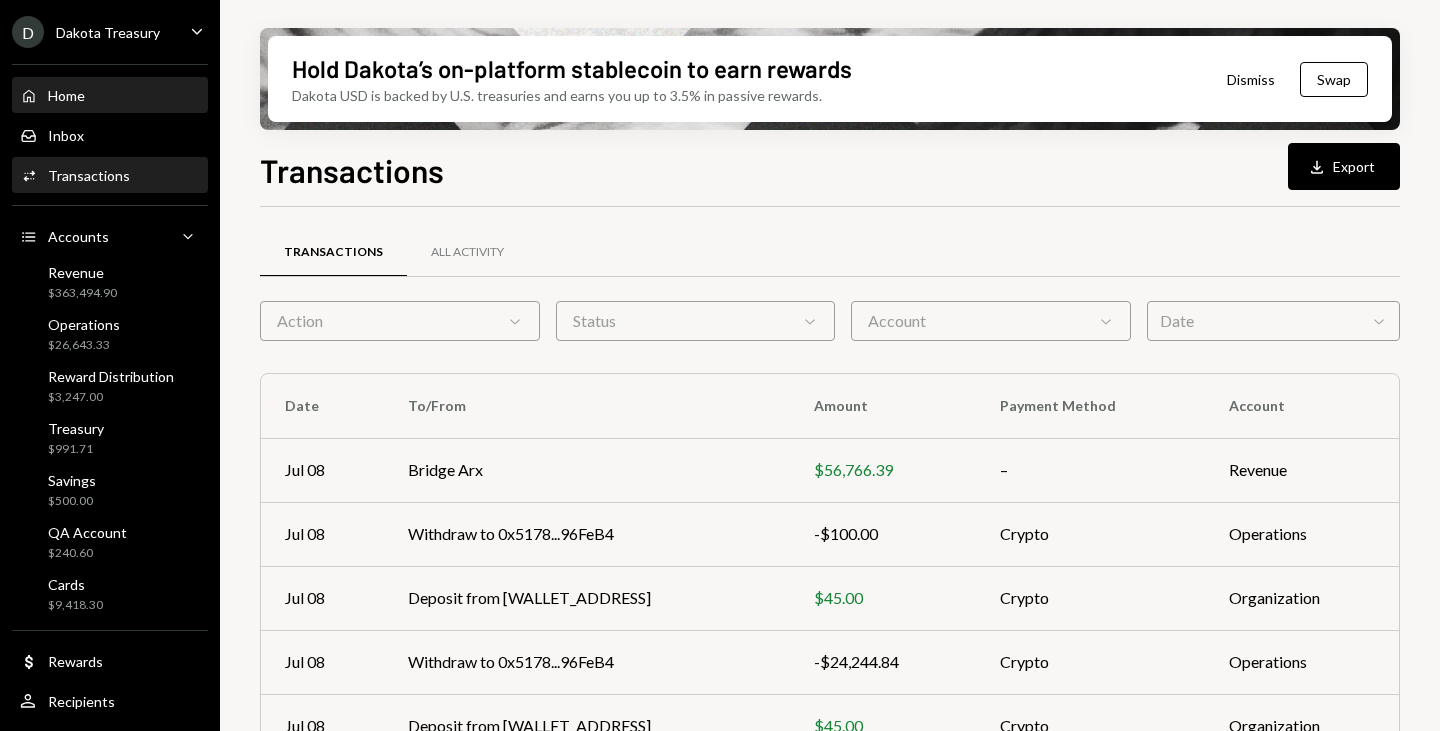 click on "Home Home" at bounding box center (110, 96) 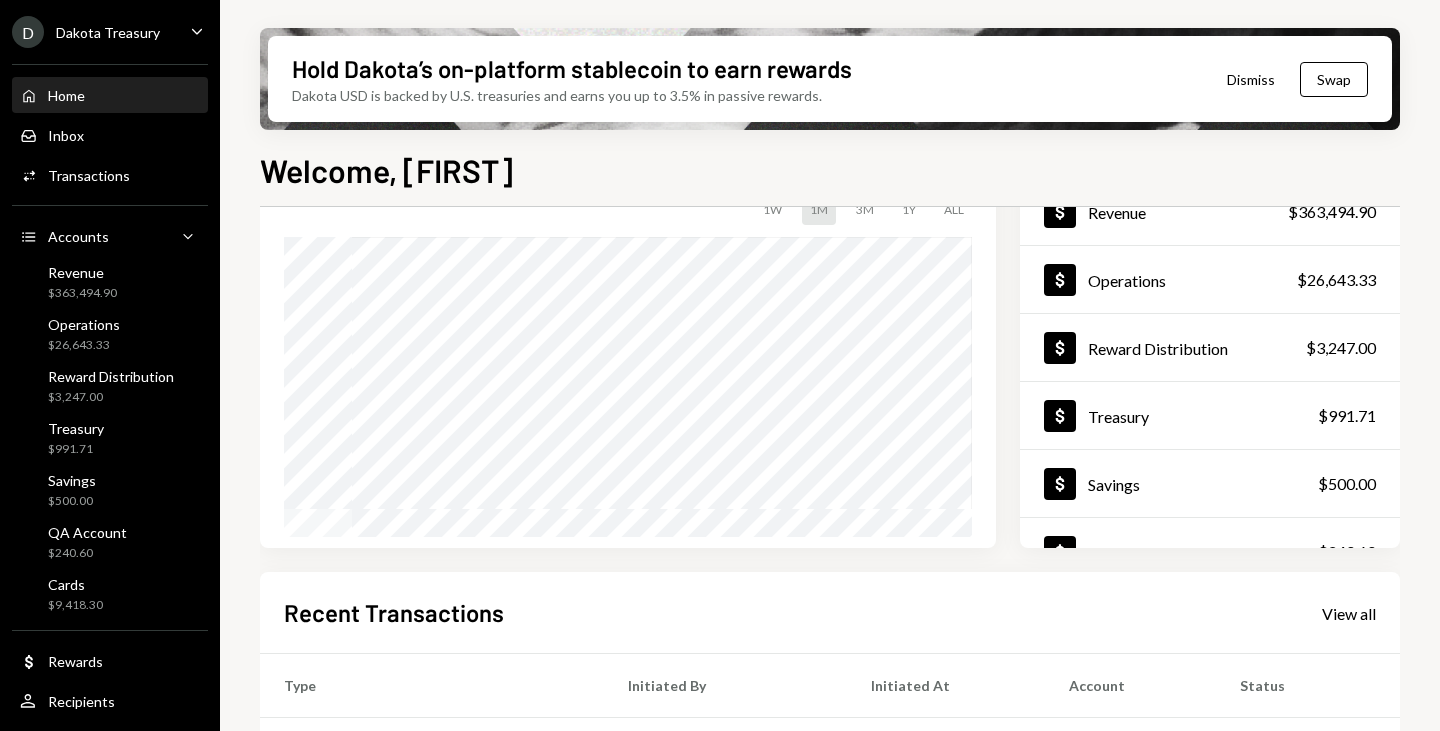 scroll, scrollTop: 300, scrollLeft: 0, axis: vertical 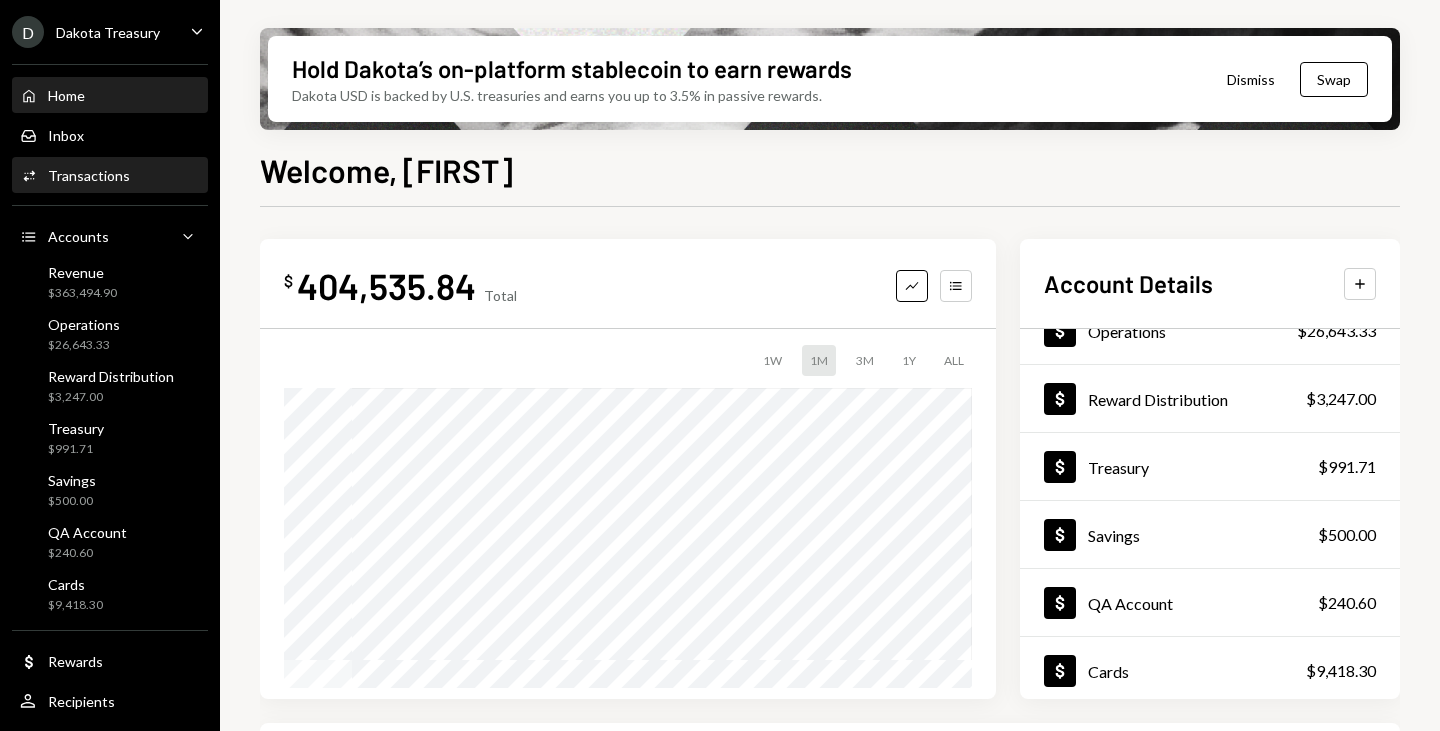 click on "Activities Transactions" at bounding box center [75, 176] 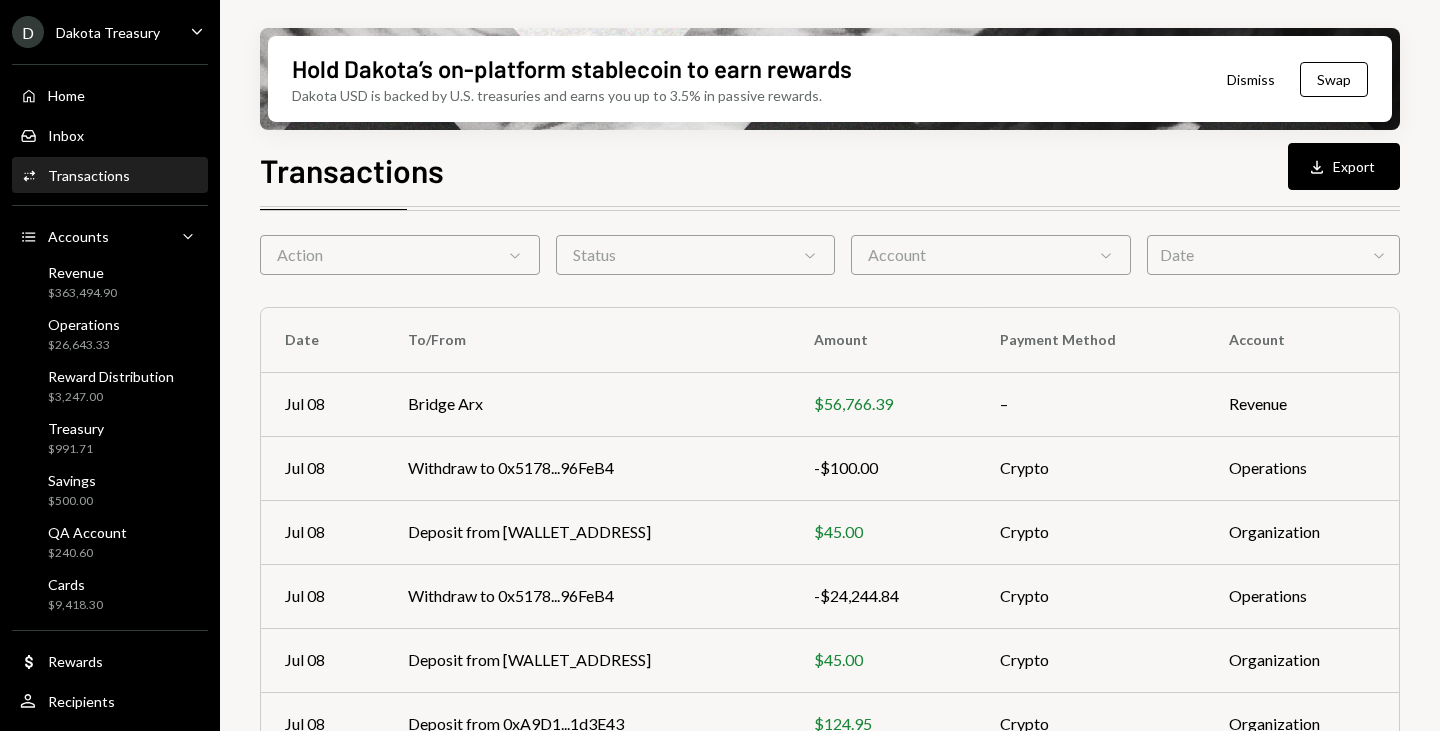 scroll, scrollTop: 100, scrollLeft: 0, axis: vertical 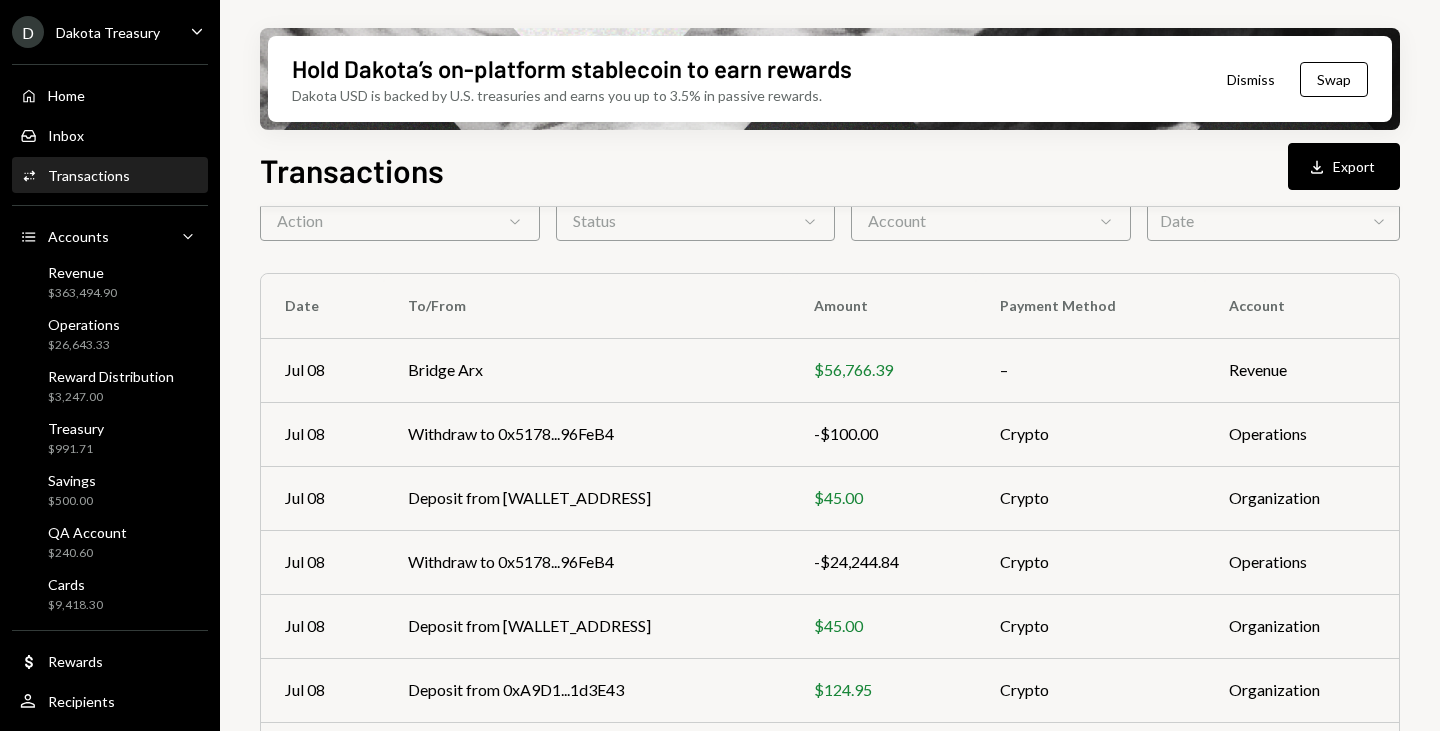 click on "Account Chevron Down" at bounding box center (991, 221) 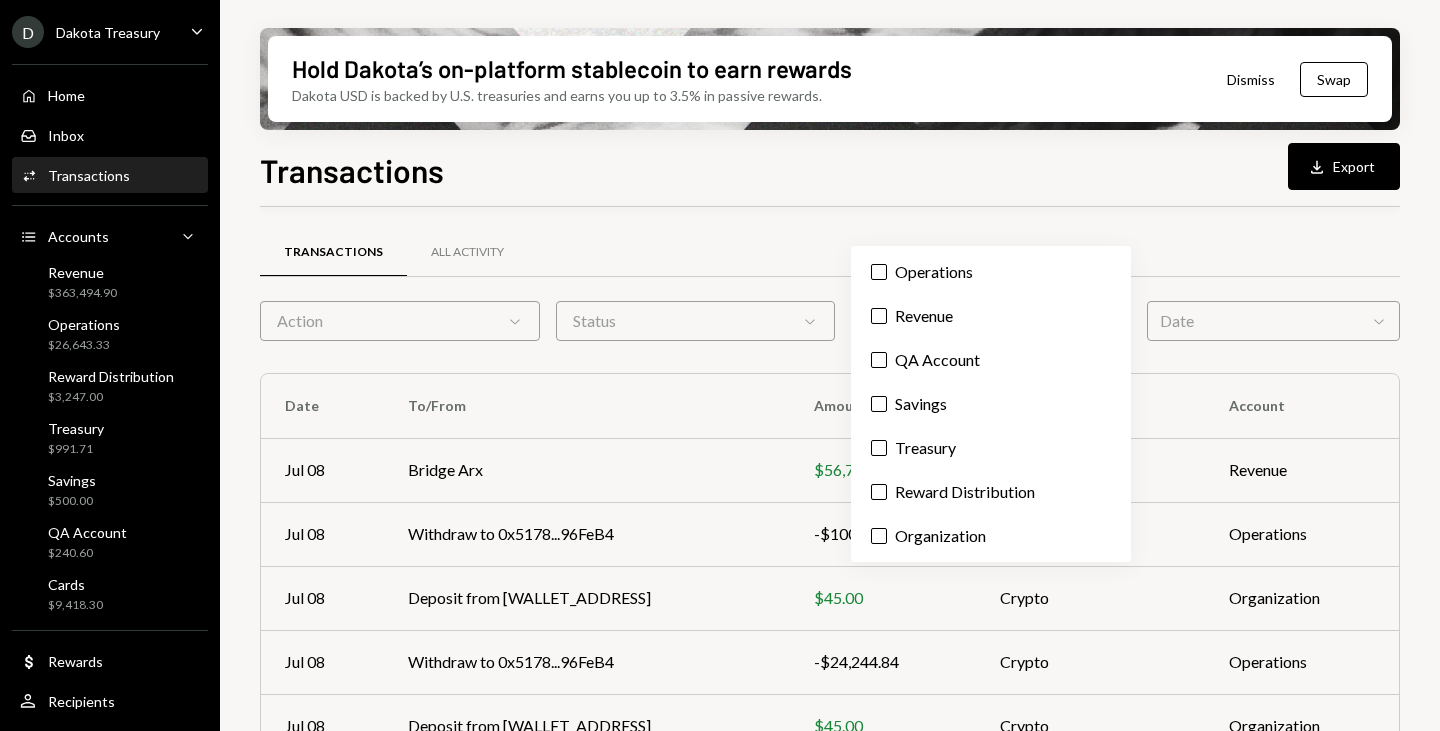 scroll, scrollTop: 0, scrollLeft: 0, axis: both 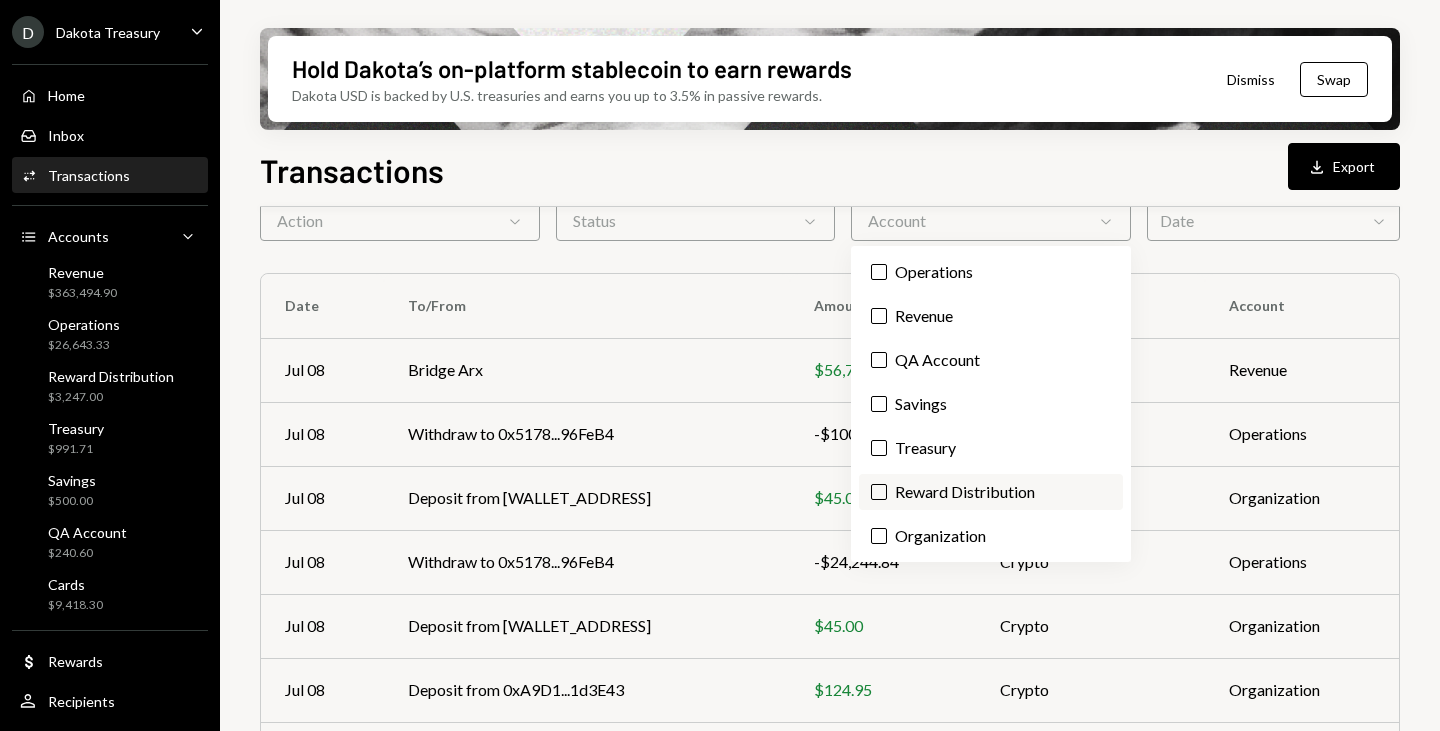 click on "Reward Distribution" at bounding box center (991, 492) 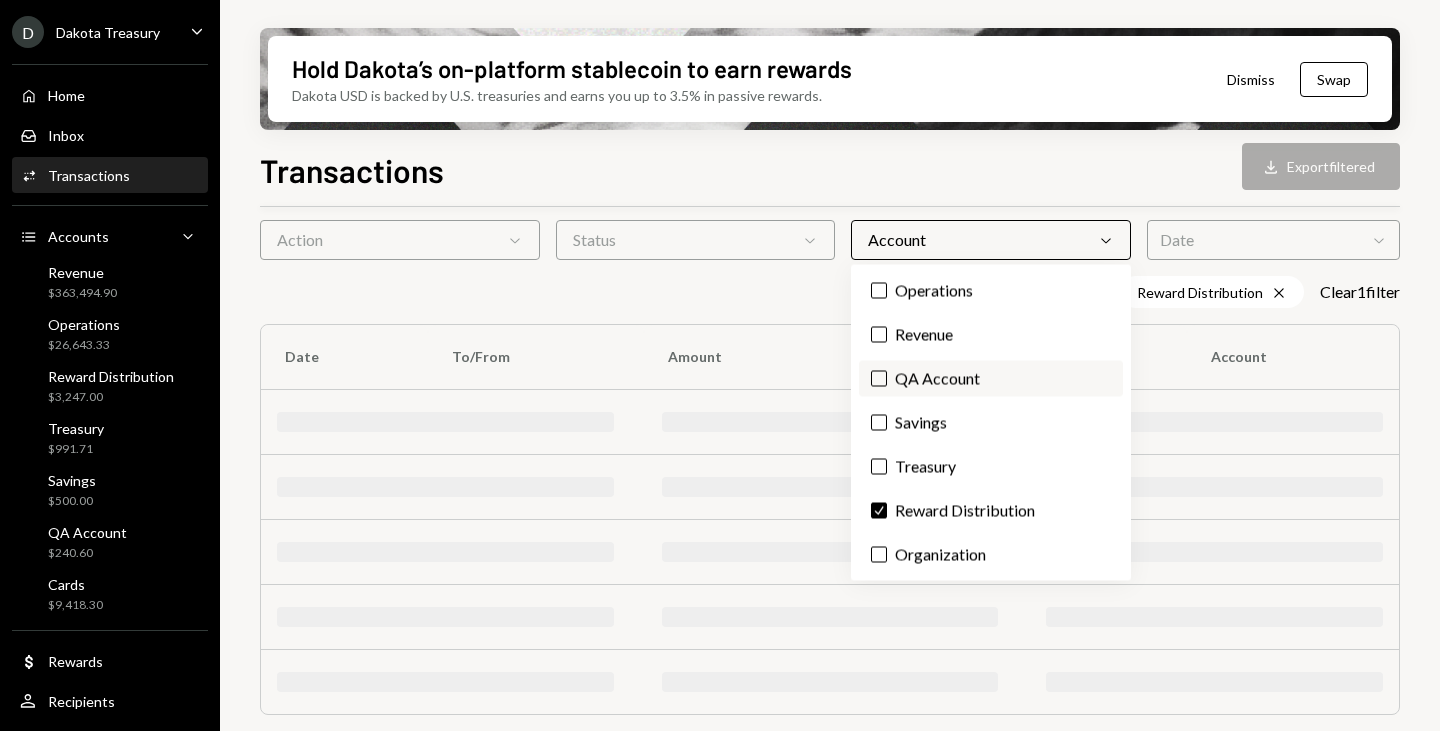 scroll, scrollTop: 100, scrollLeft: 0, axis: vertical 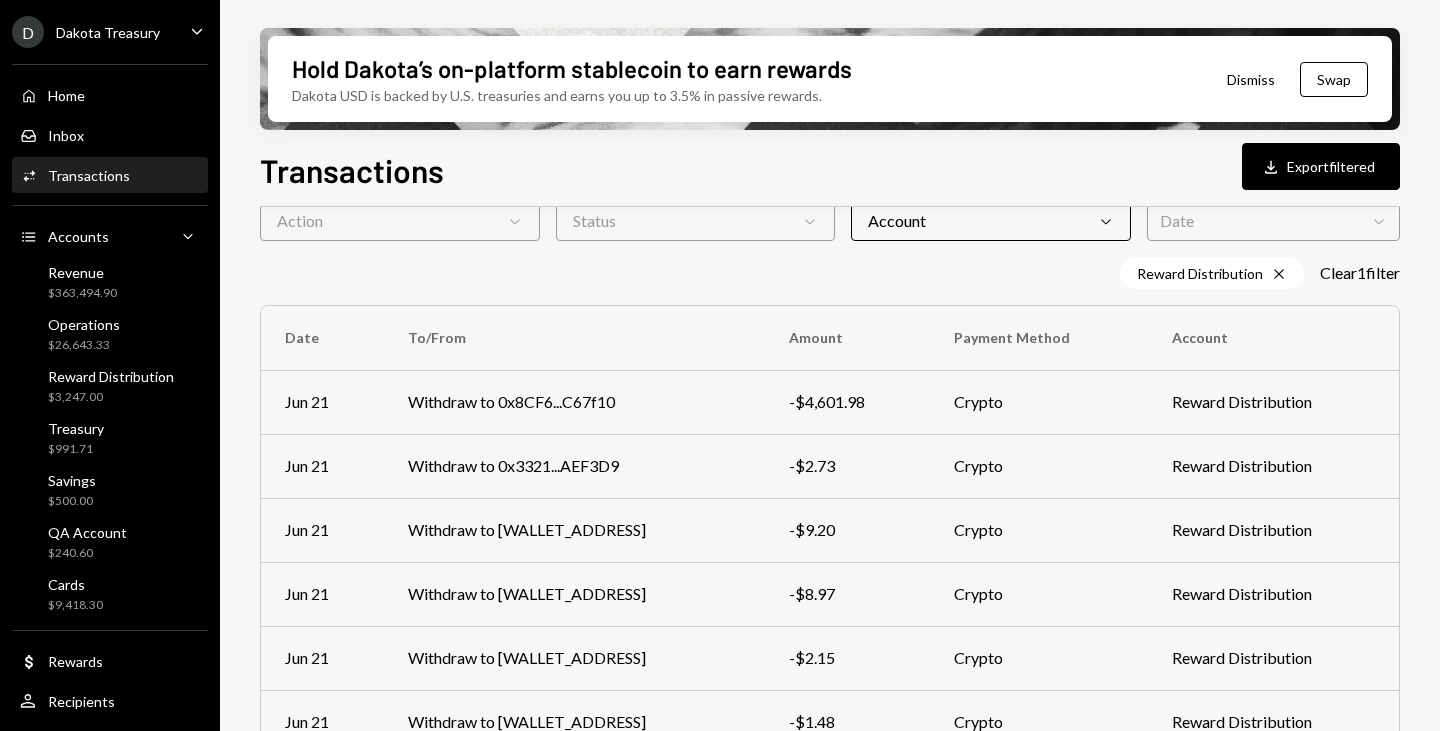 click on "Transactions Download Export  filtered" at bounding box center (830, 168) 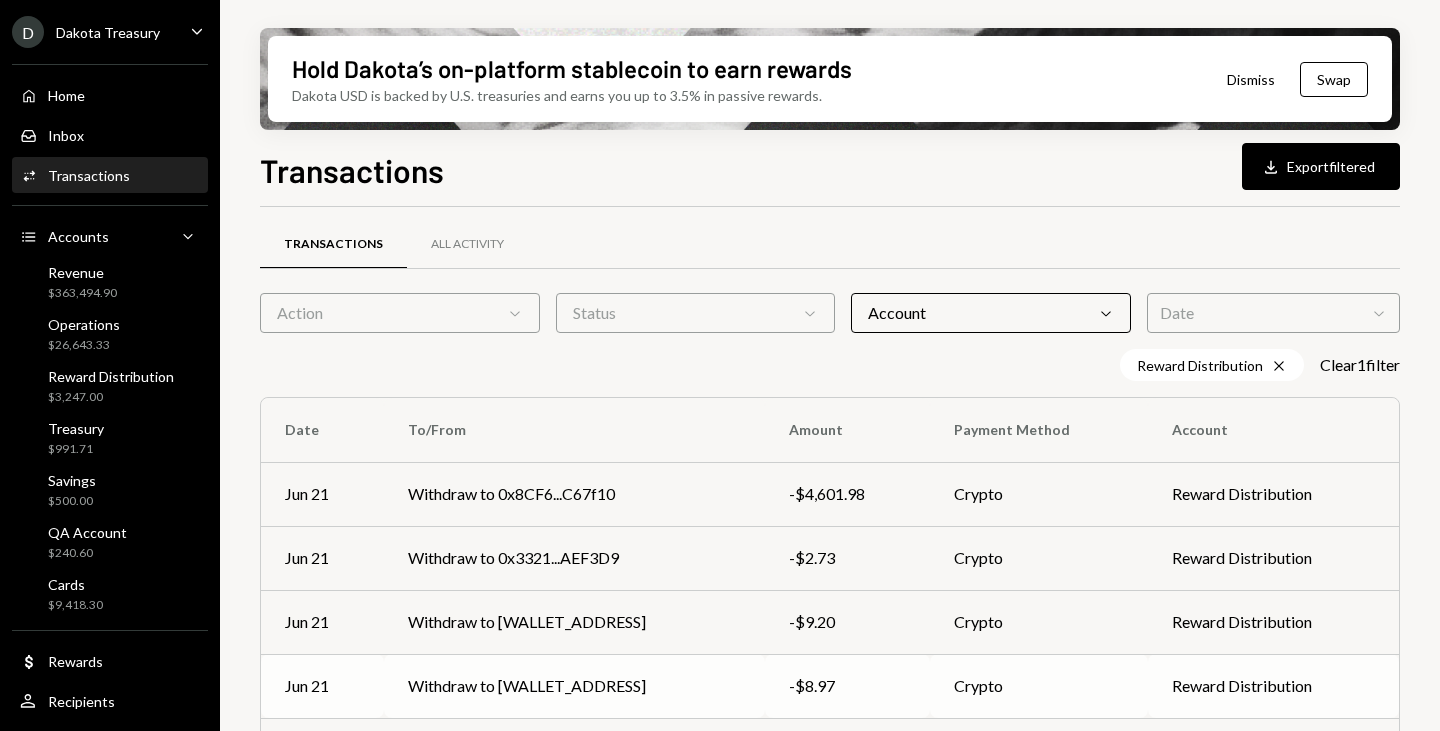 scroll, scrollTop: 0, scrollLeft: 0, axis: both 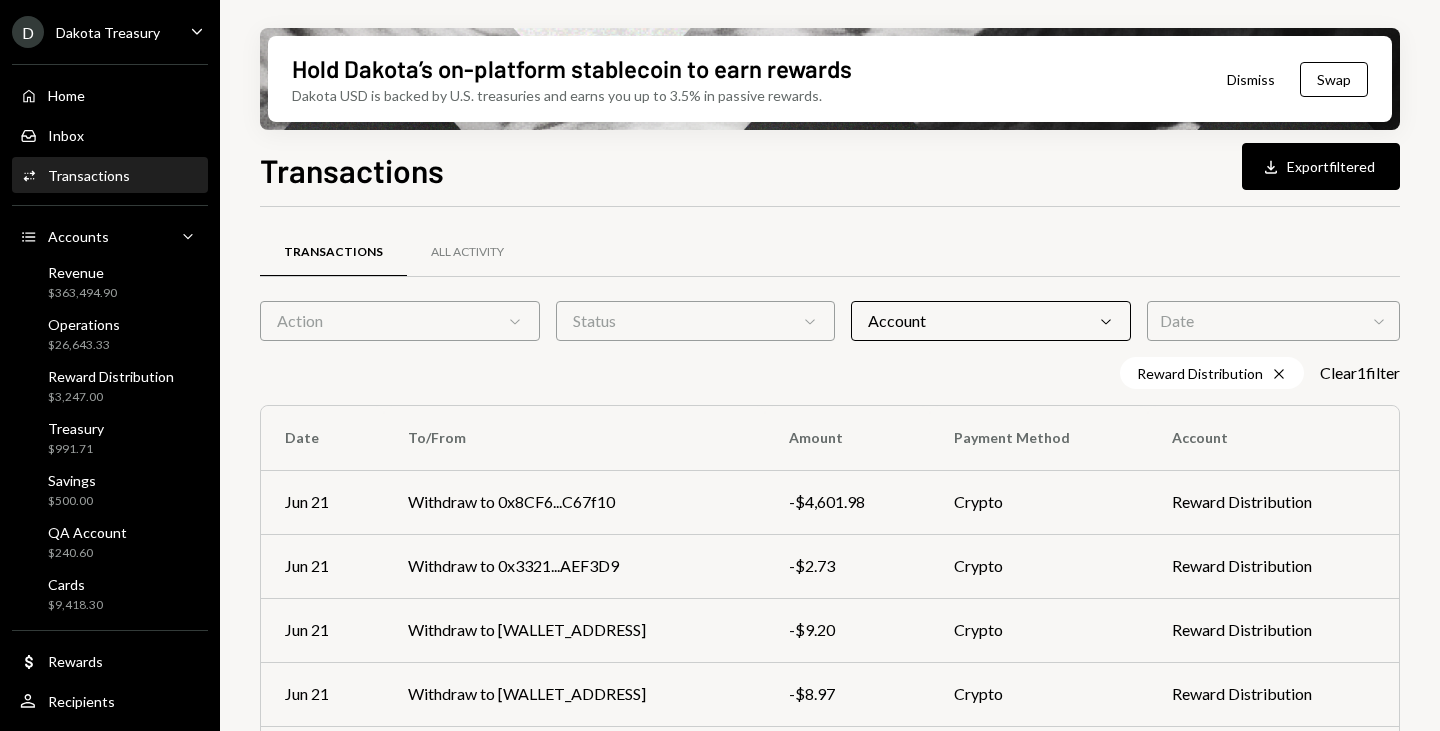 click on "Account Chevron Down" at bounding box center [991, 321] 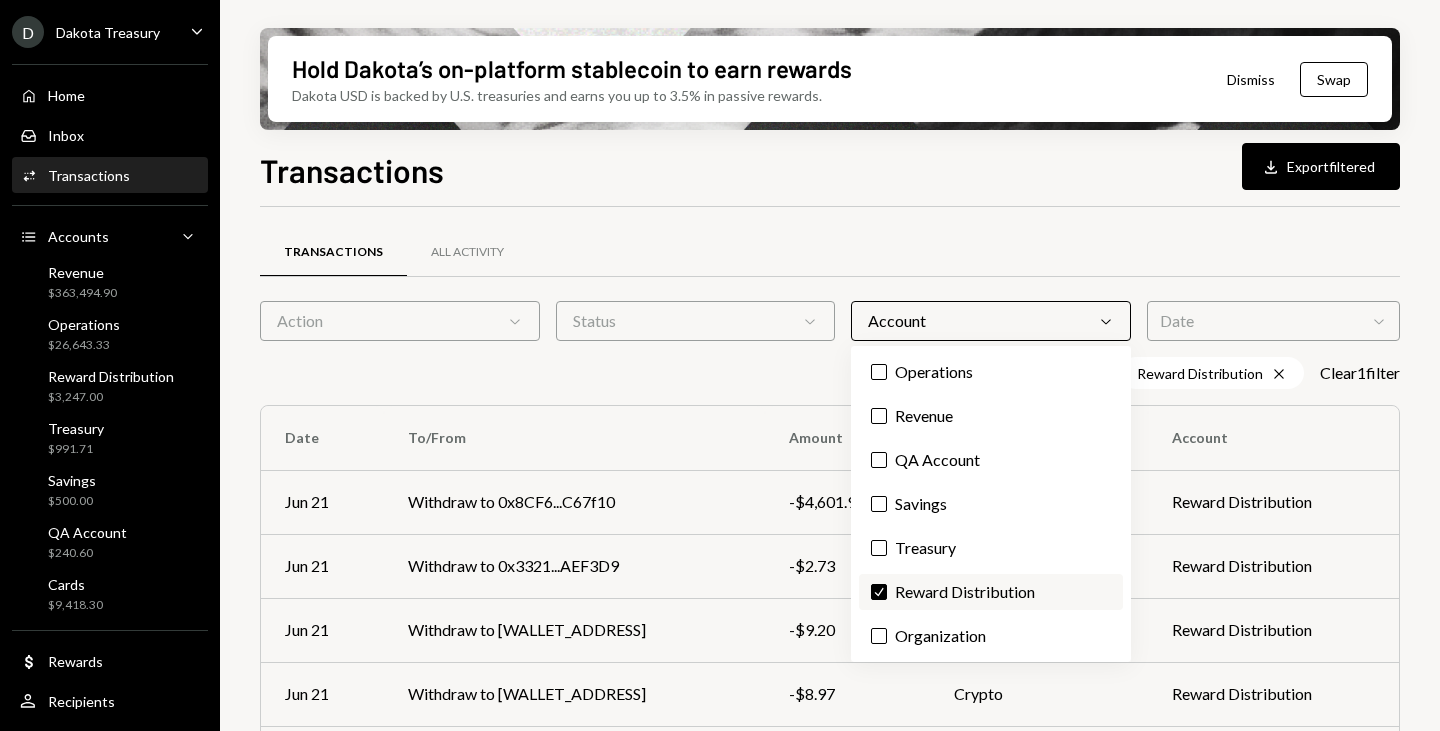 click on "Check Reward Distribution" at bounding box center (991, 592) 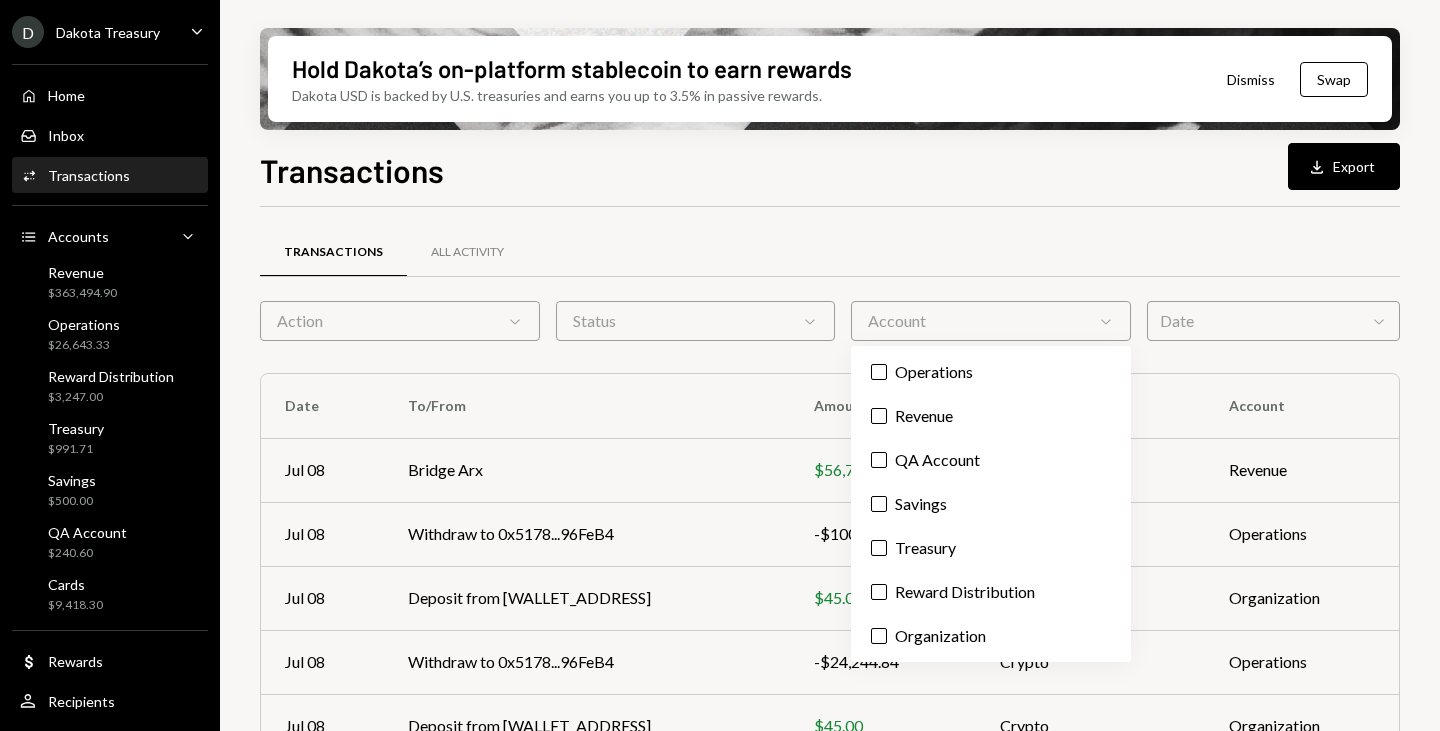 click on "Transactions All Activity" at bounding box center (830, 252) 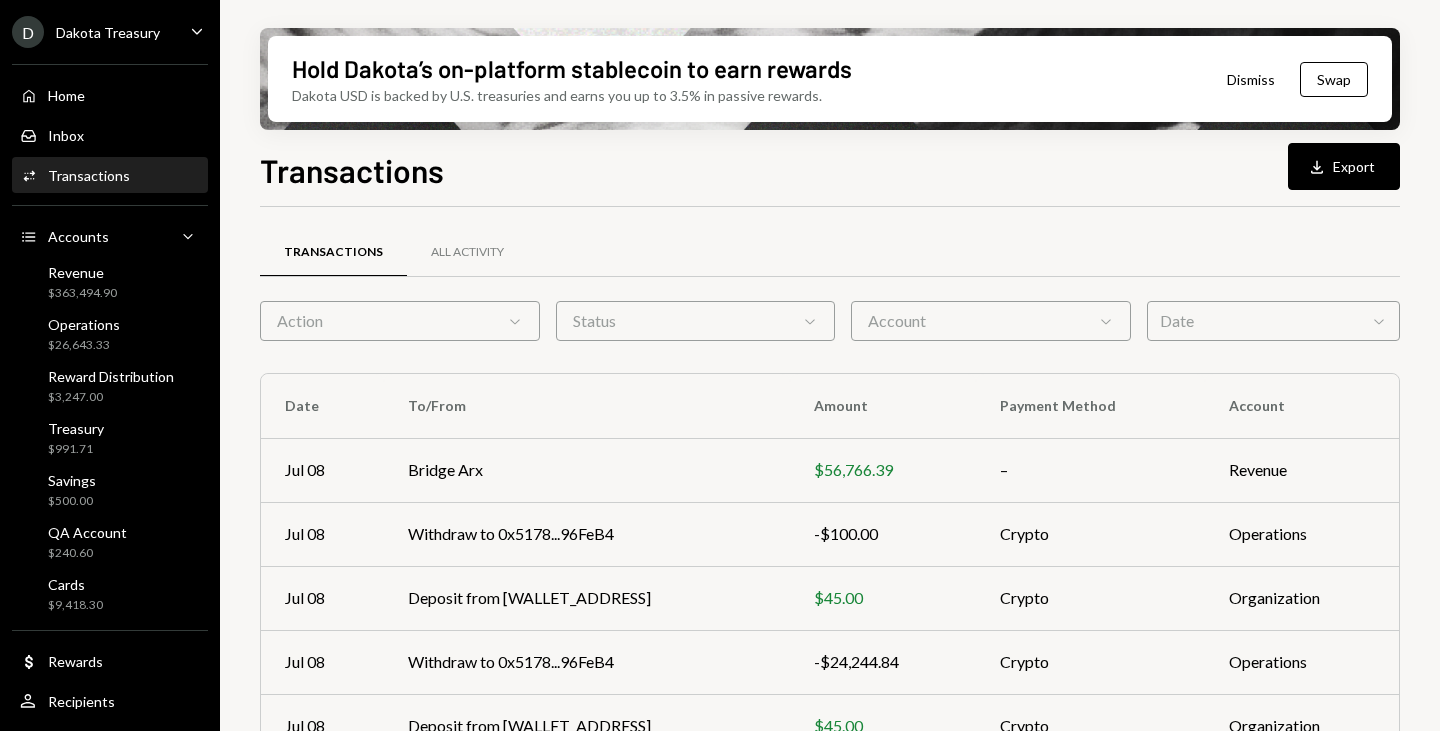 click on "Action Chevron Down" at bounding box center [400, 321] 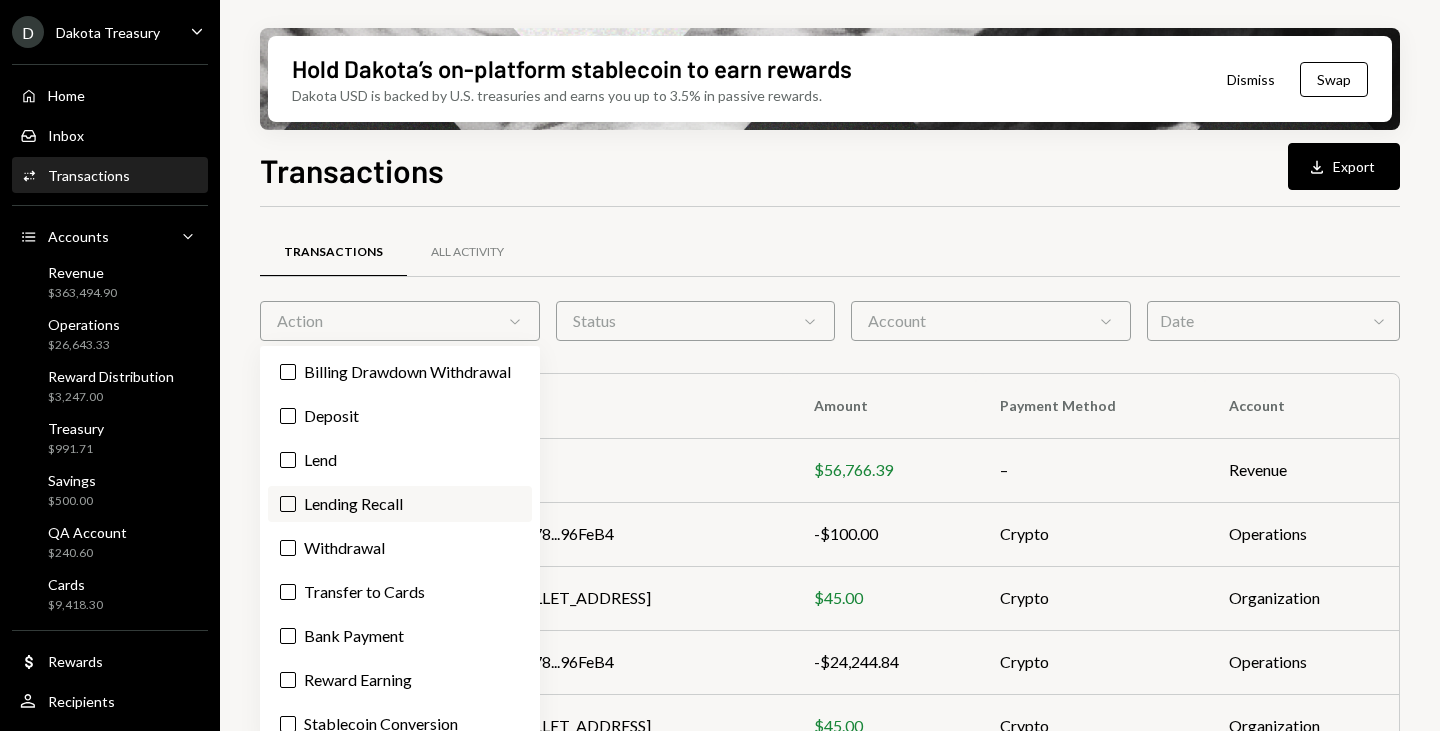 drag, startPoint x: 384, startPoint y: 570, endPoint x: 431, endPoint y: 535, distance: 58.60034 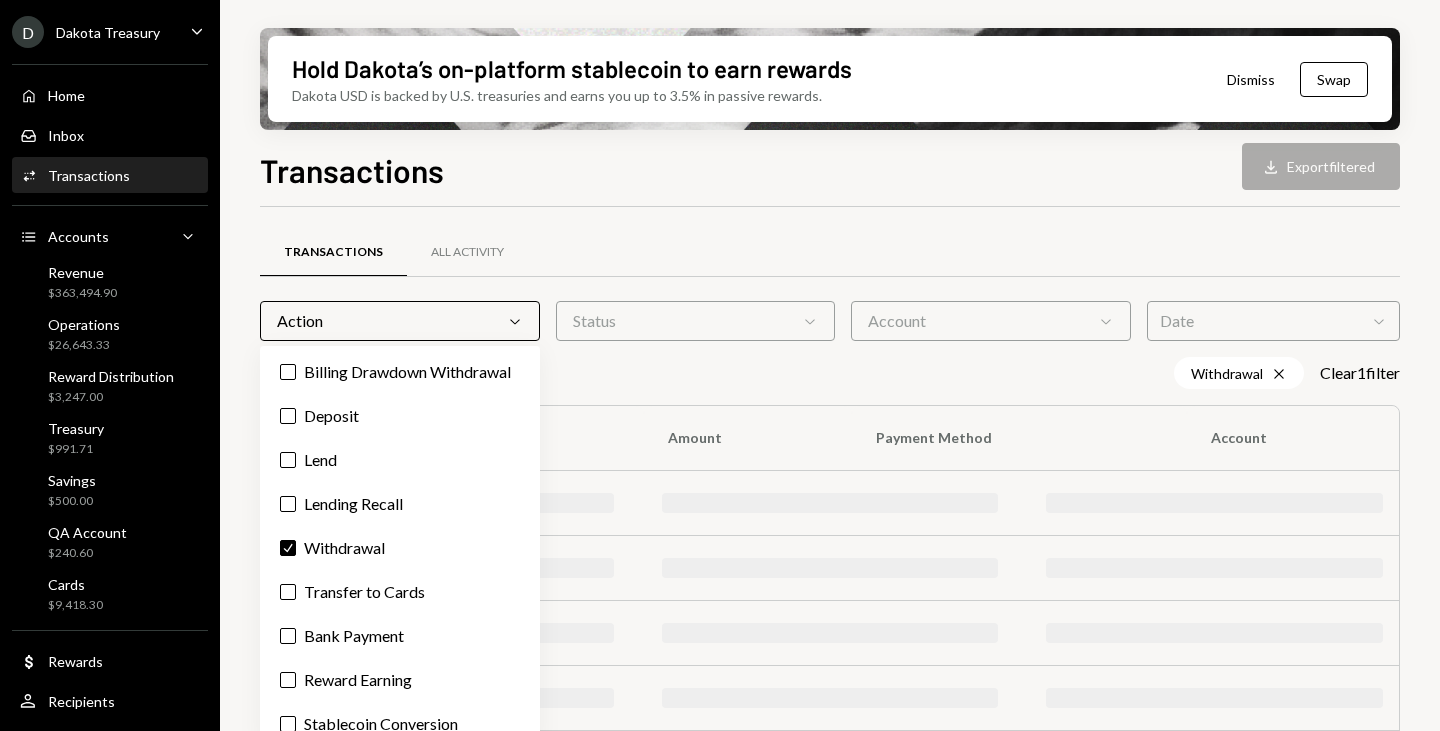 click on "Transactions All Activity Action Chevron Down Status Chevron Down Account Chevron Down Date Chevron Down Withdrawal Cross Clear  1  filter Date To/From Amount Payment Method Account" at bounding box center (830, 521) 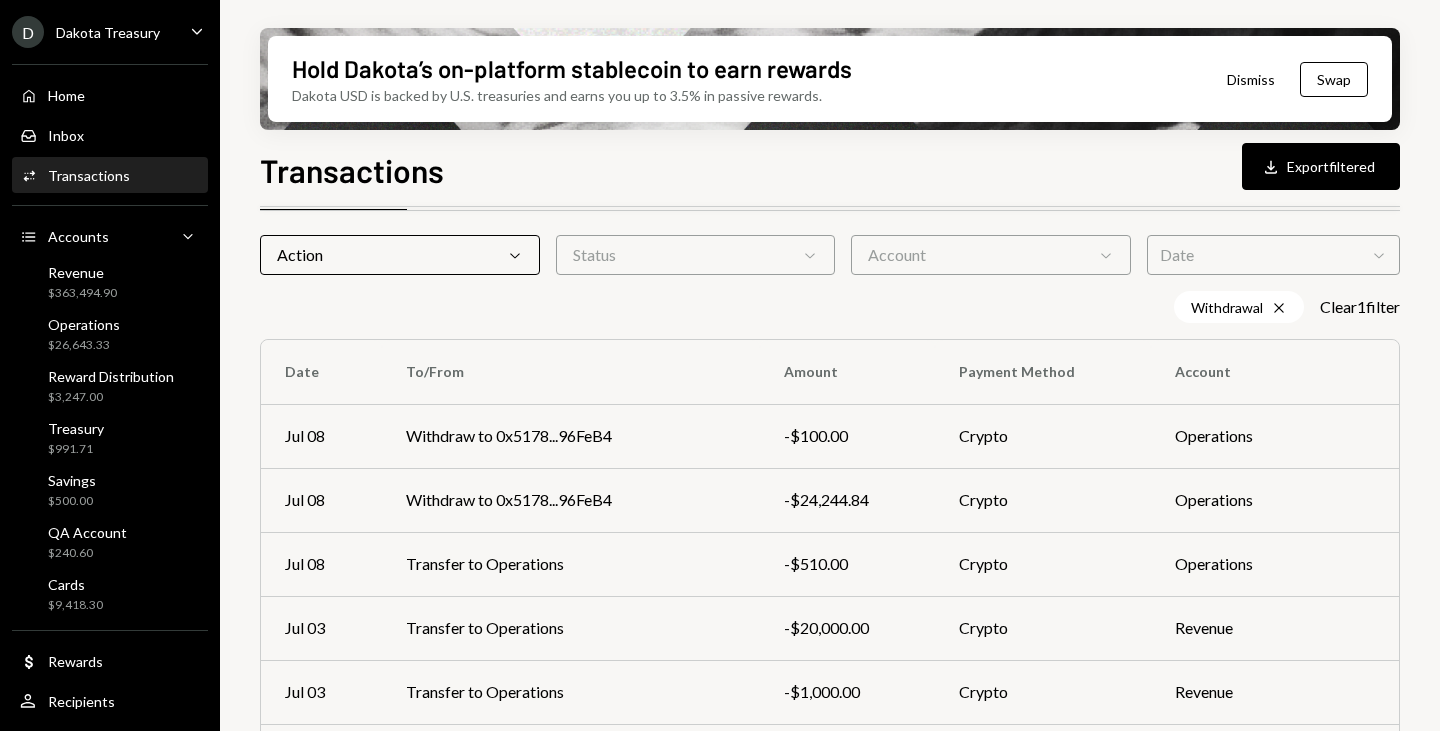 scroll, scrollTop: 0, scrollLeft: 0, axis: both 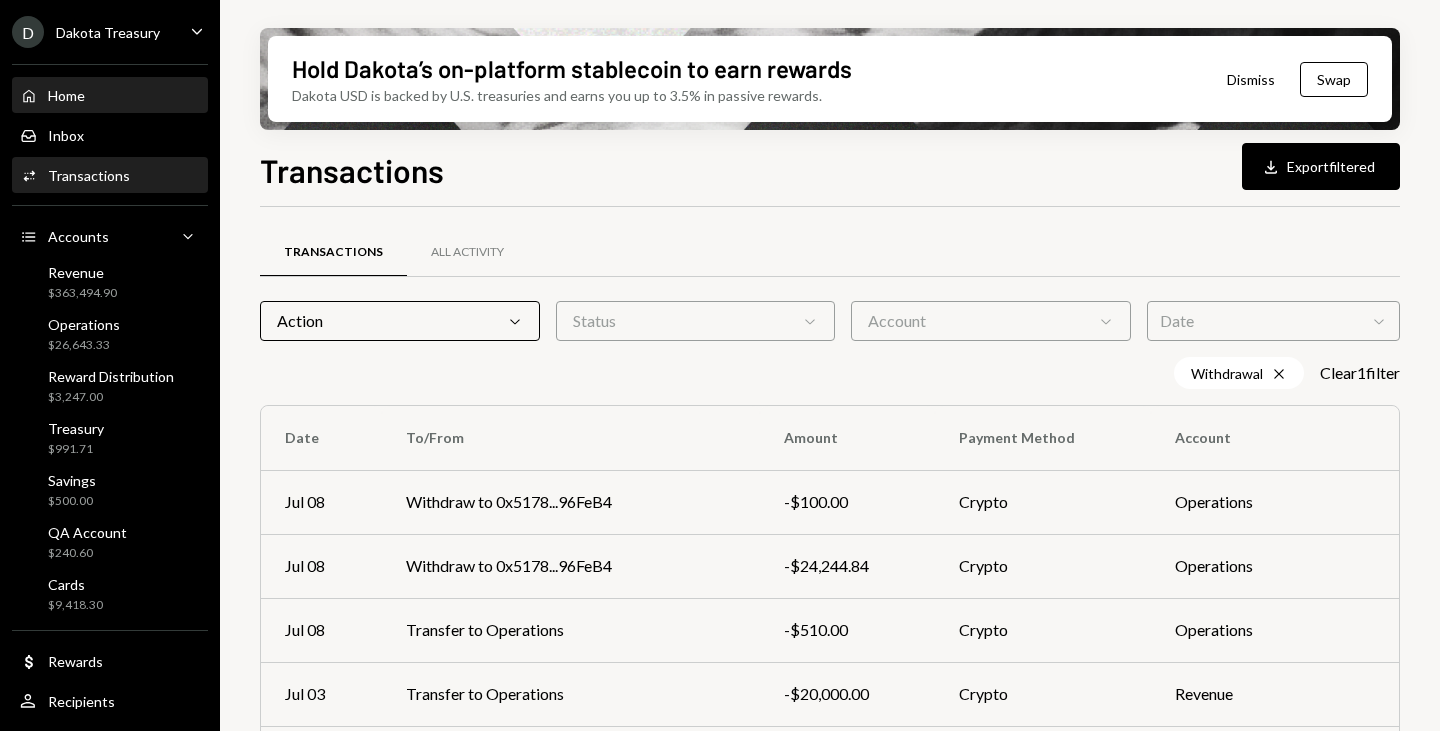 click on "Home Home" at bounding box center (110, 96) 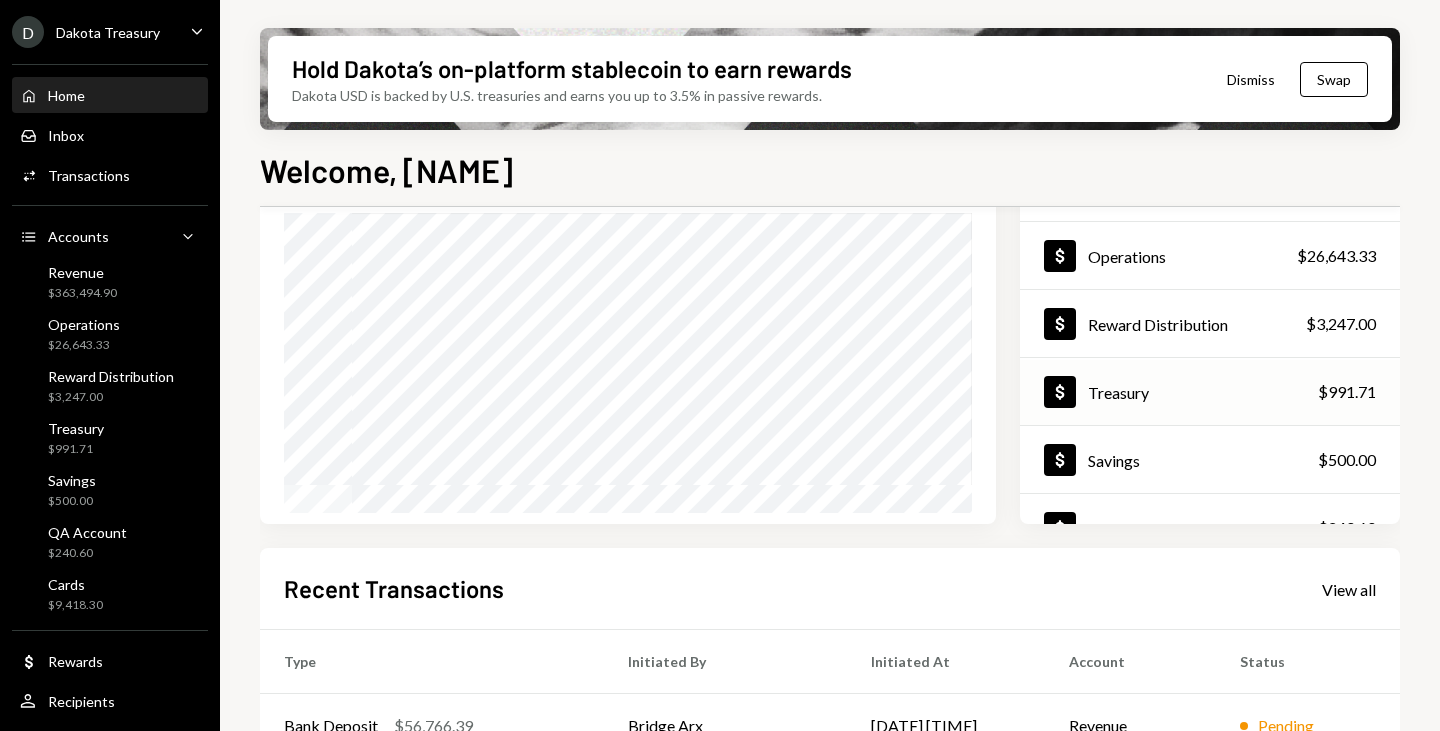 scroll, scrollTop: 200, scrollLeft: 0, axis: vertical 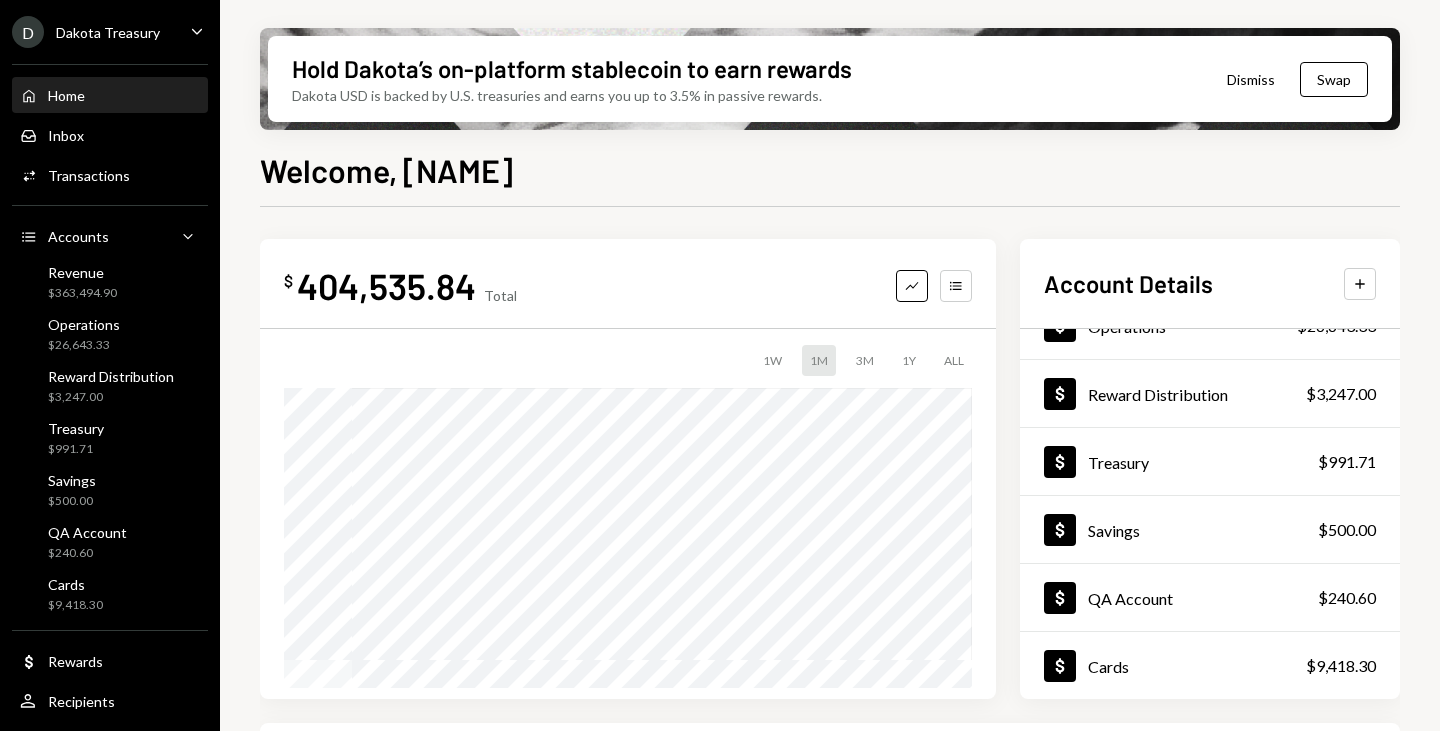 click on "Dakota Treasury" at bounding box center [108, 32] 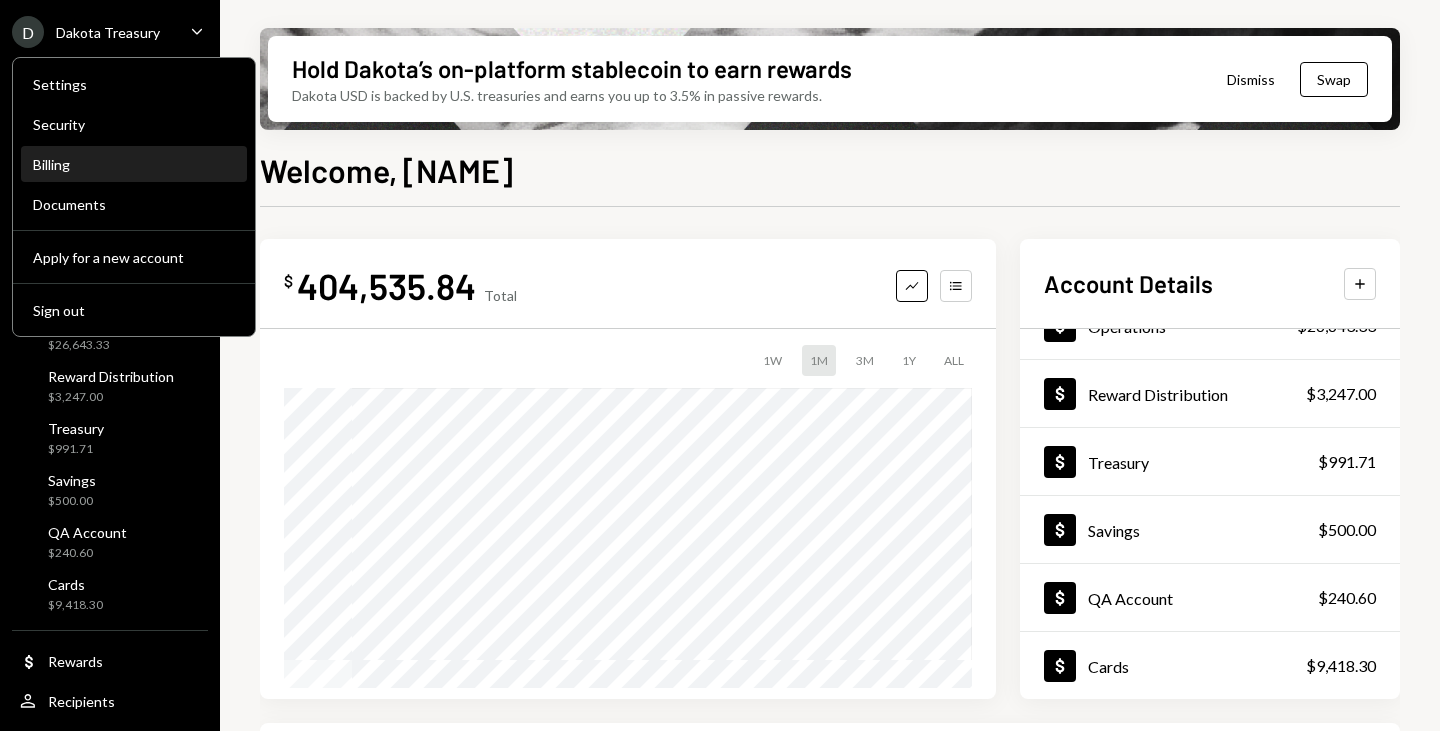 click on "Billing" at bounding box center [134, 164] 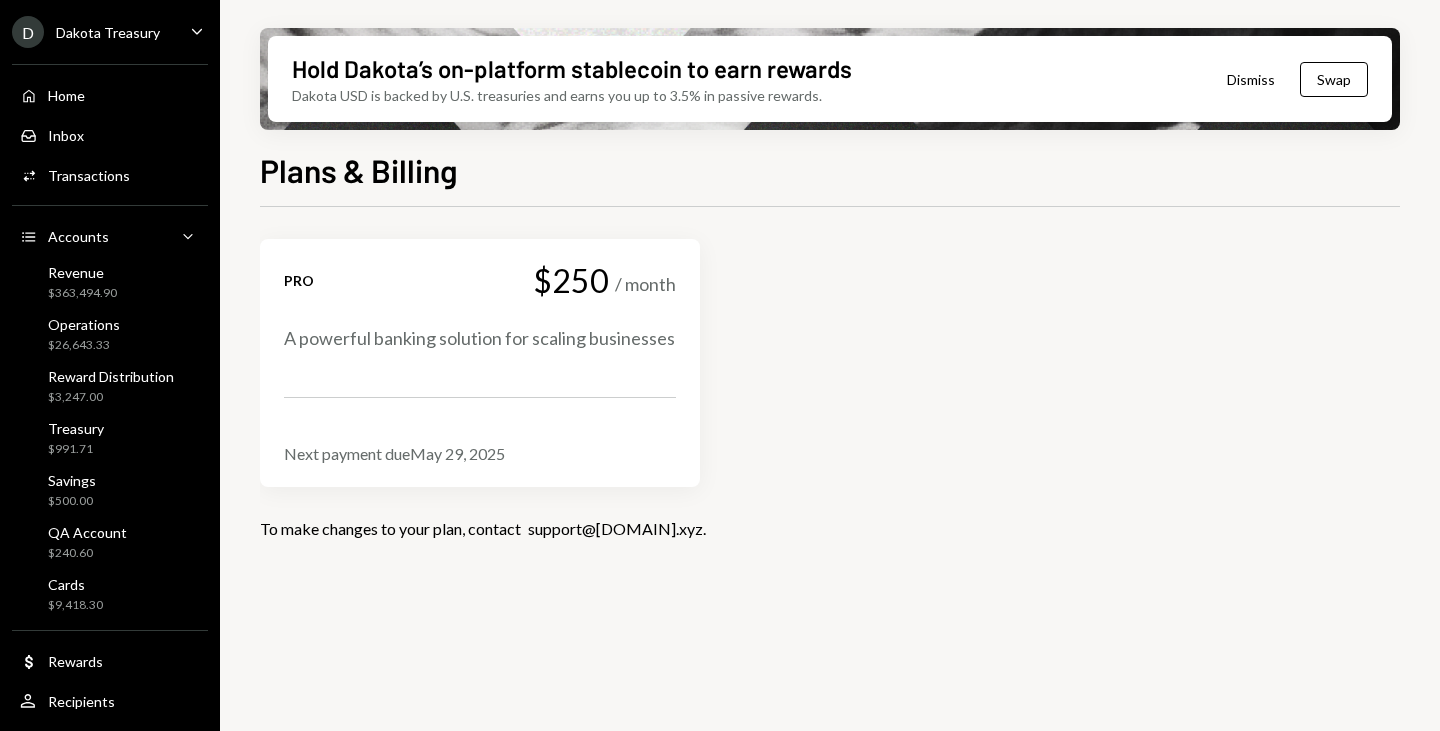 click on "D [STATE] Treasury Caret Down Home Home Inbox Inbox Activities Transactions Accounts Accounts Caret Down Revenue $363,494.90 Operations $26,643.33 Reward Distribution $3,247.00 Treasury $991.71 Savings $500.00 QA Account $240.60 Cards $9,418.30 Dollar Rewards User Recipients Team Team" at bounding box center [110, 381] 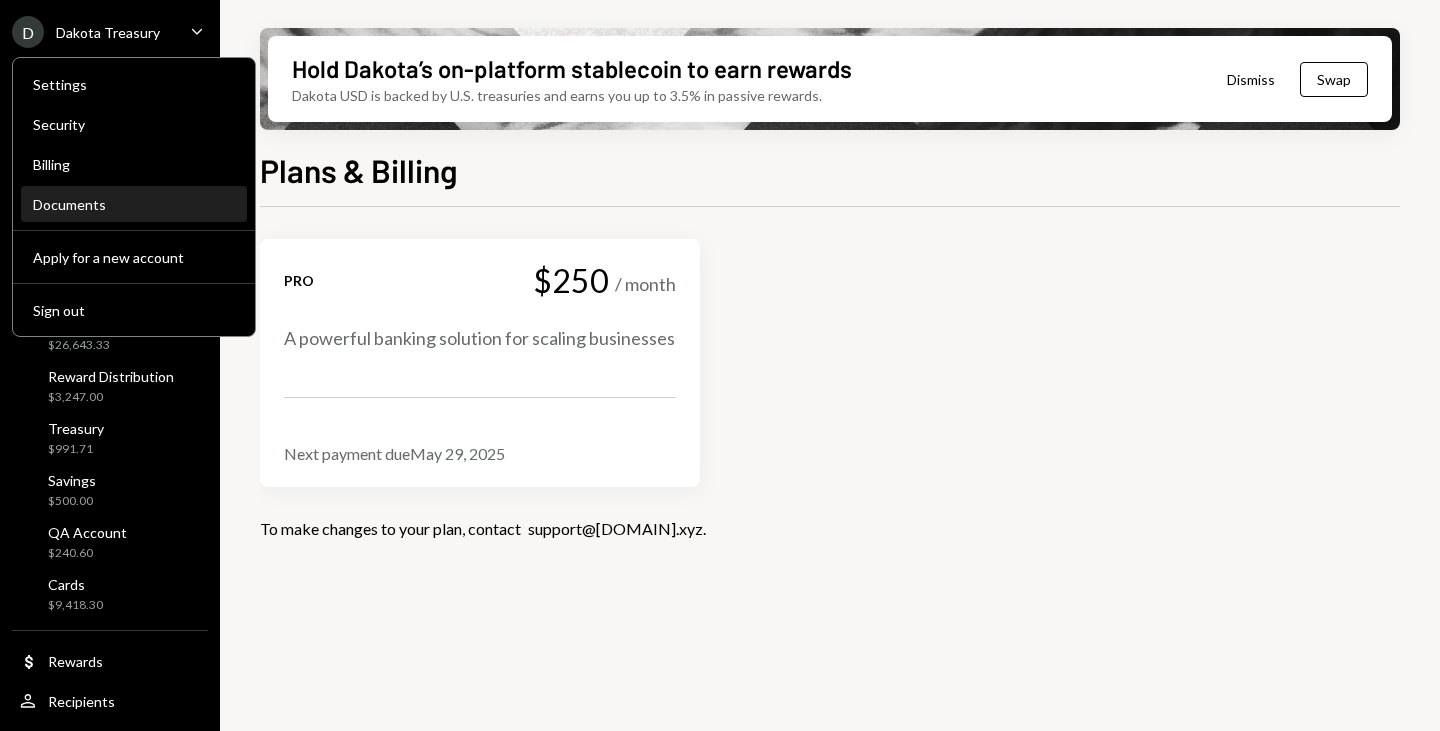 click on "Documents" at bounding box center [134, 205] 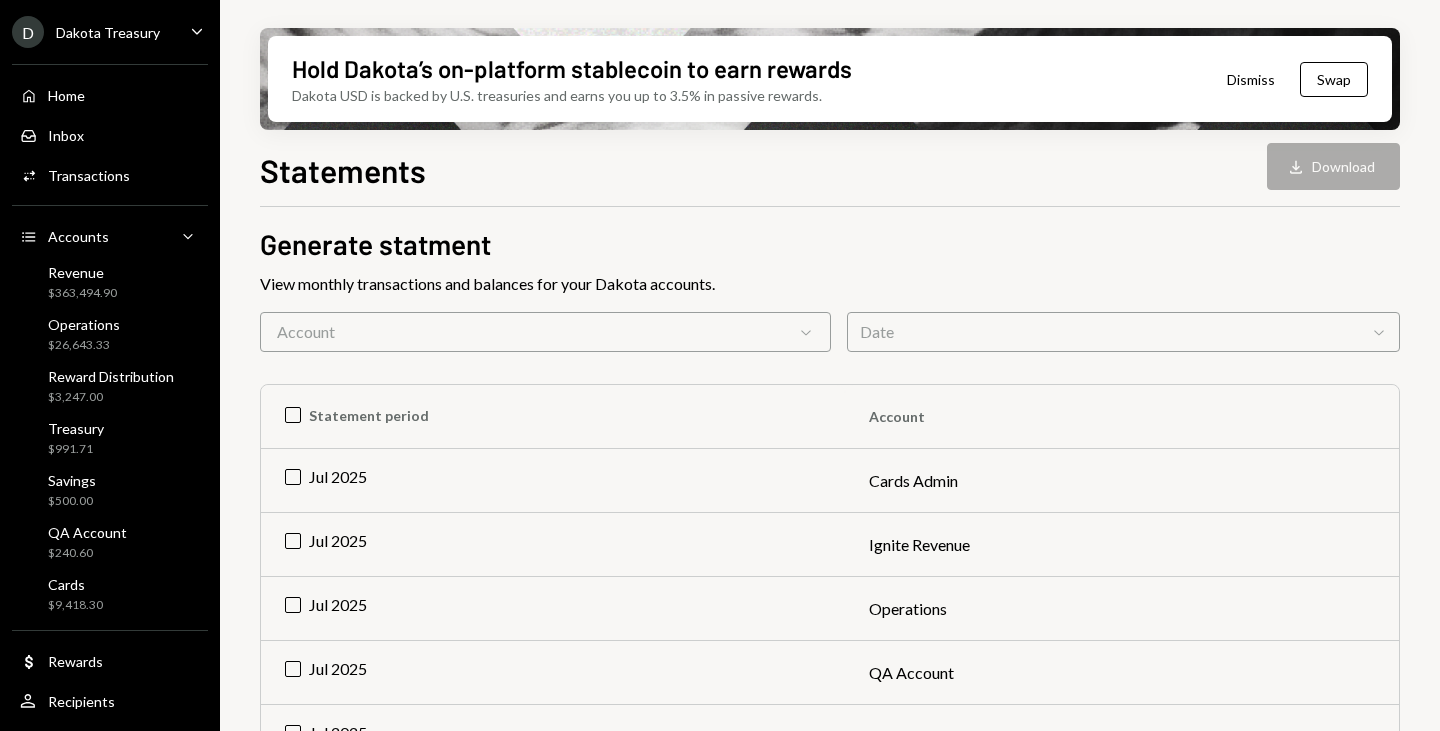 scroll, scrollTop: 0, scrollLeft: 0, axis: both 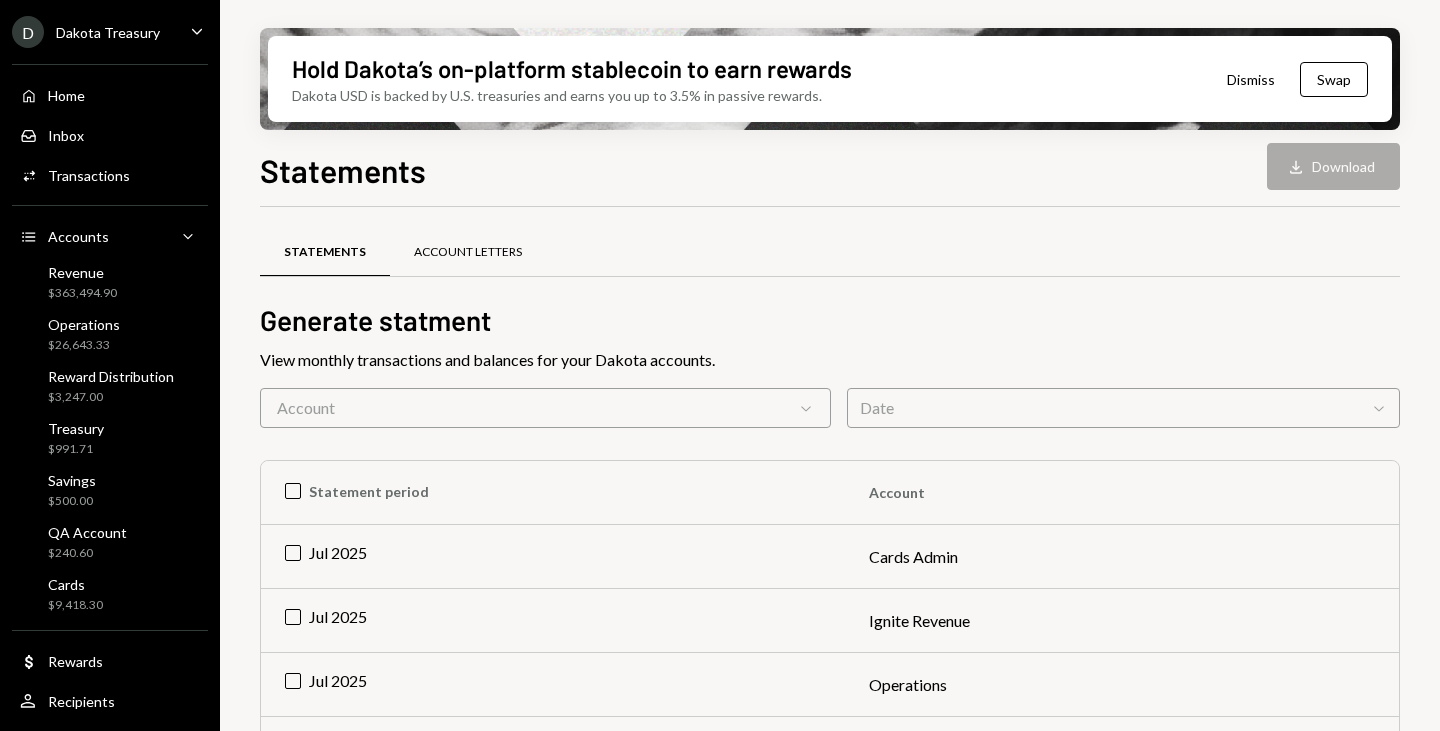 click on "Account Letters" at bounding box center (468, 252) 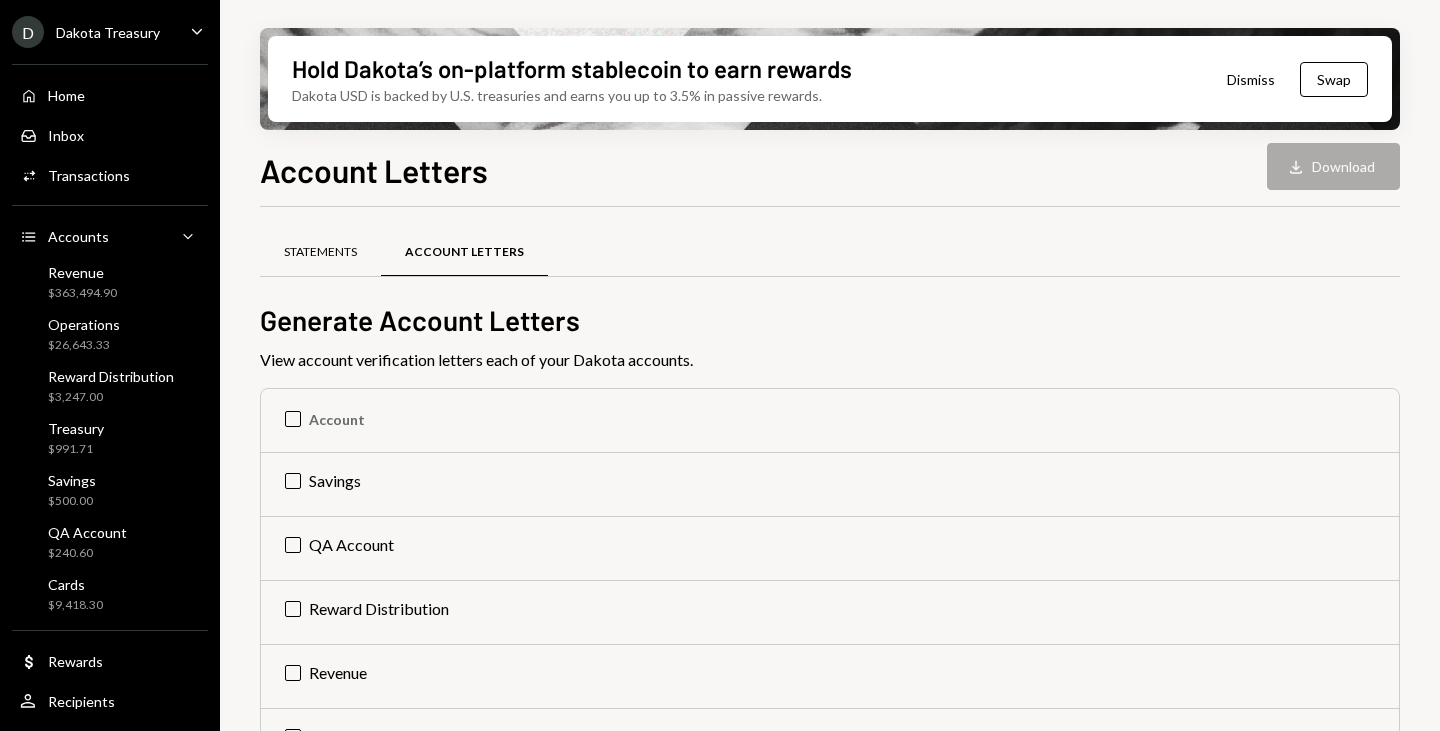 click on "Statements" at bounding box center [320, 253] 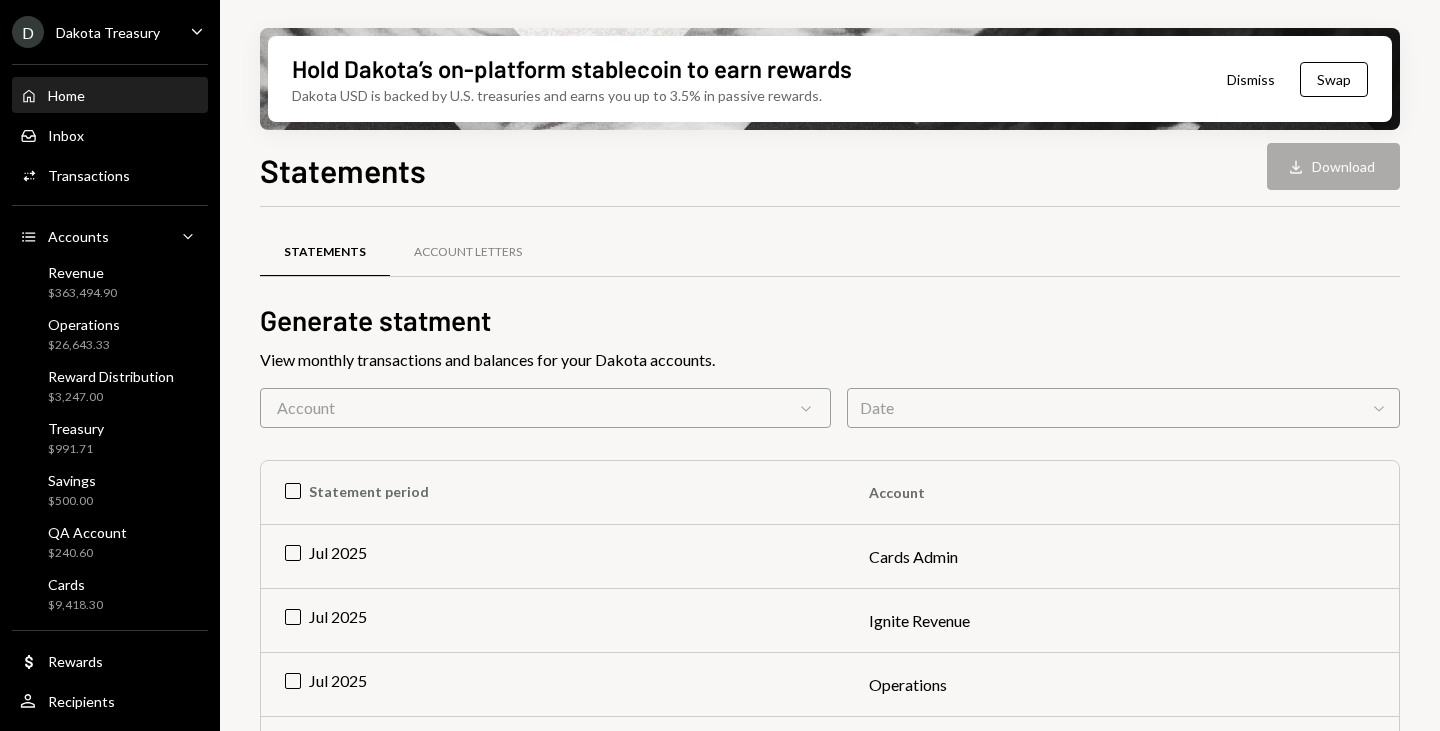 click on "Home Home" at bounding box center [110, 96] 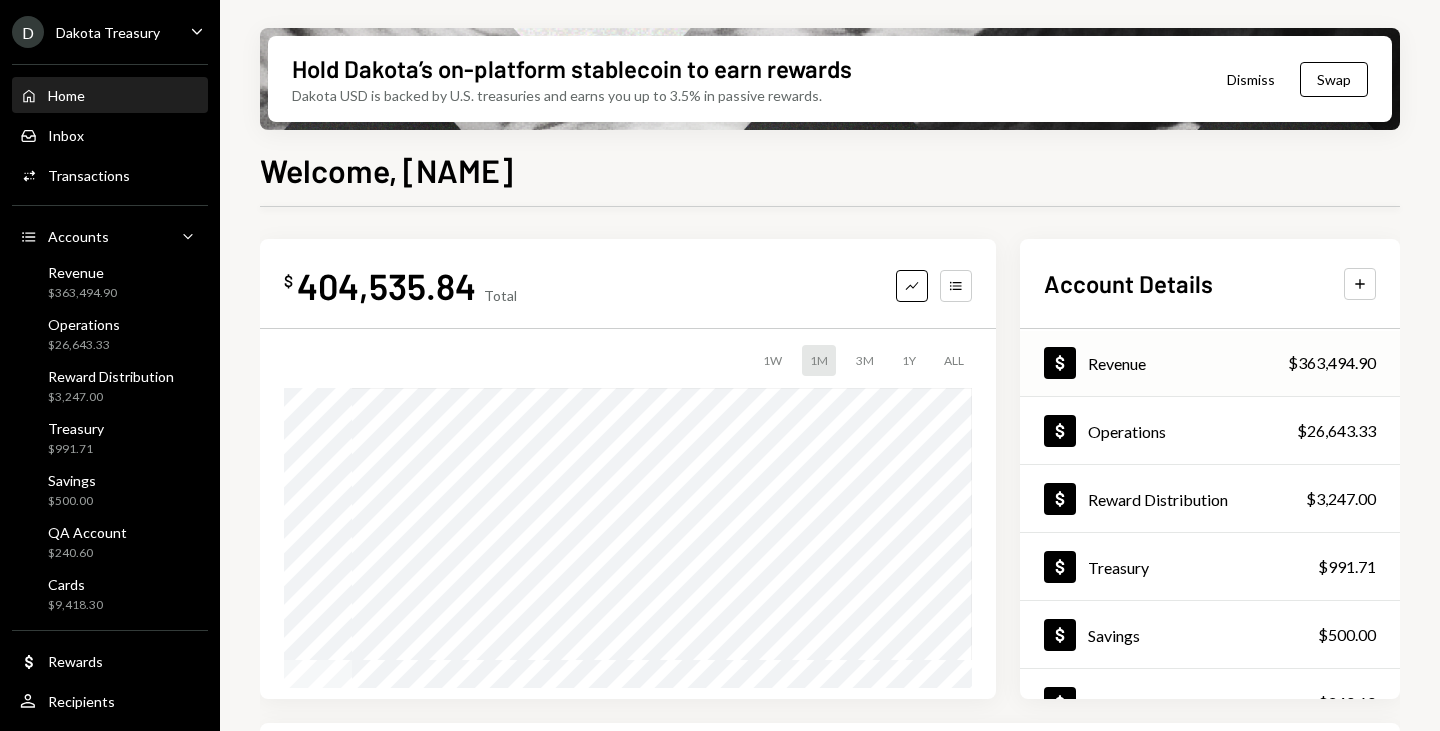 scroll, scrollTop: 0, scrollLeft: 0, axis: both 